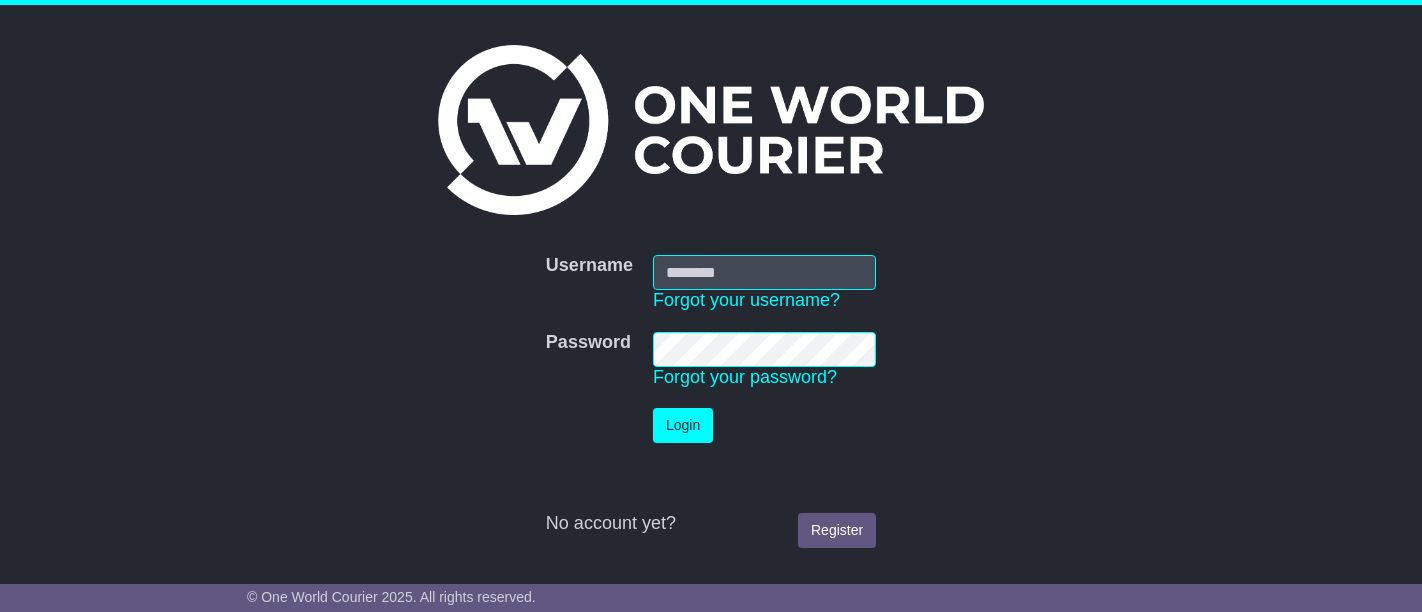 scroll, scrollTop: 0, scrollLeft: 0, axis: both 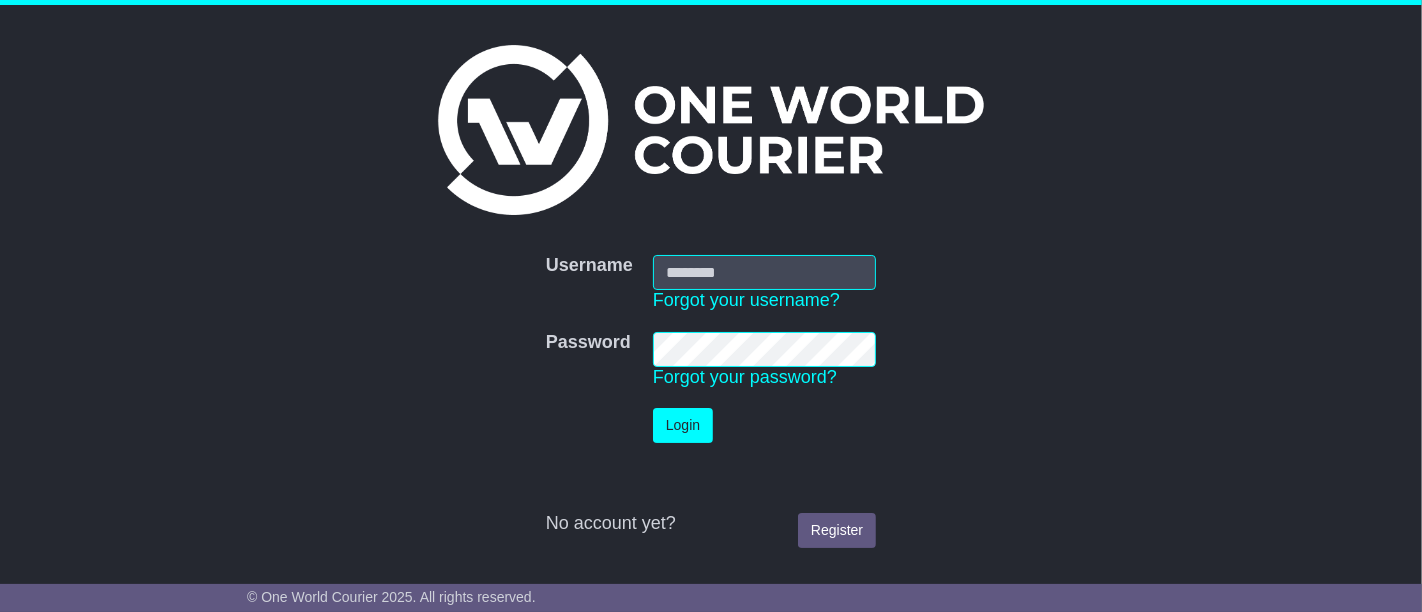 type on "**********" 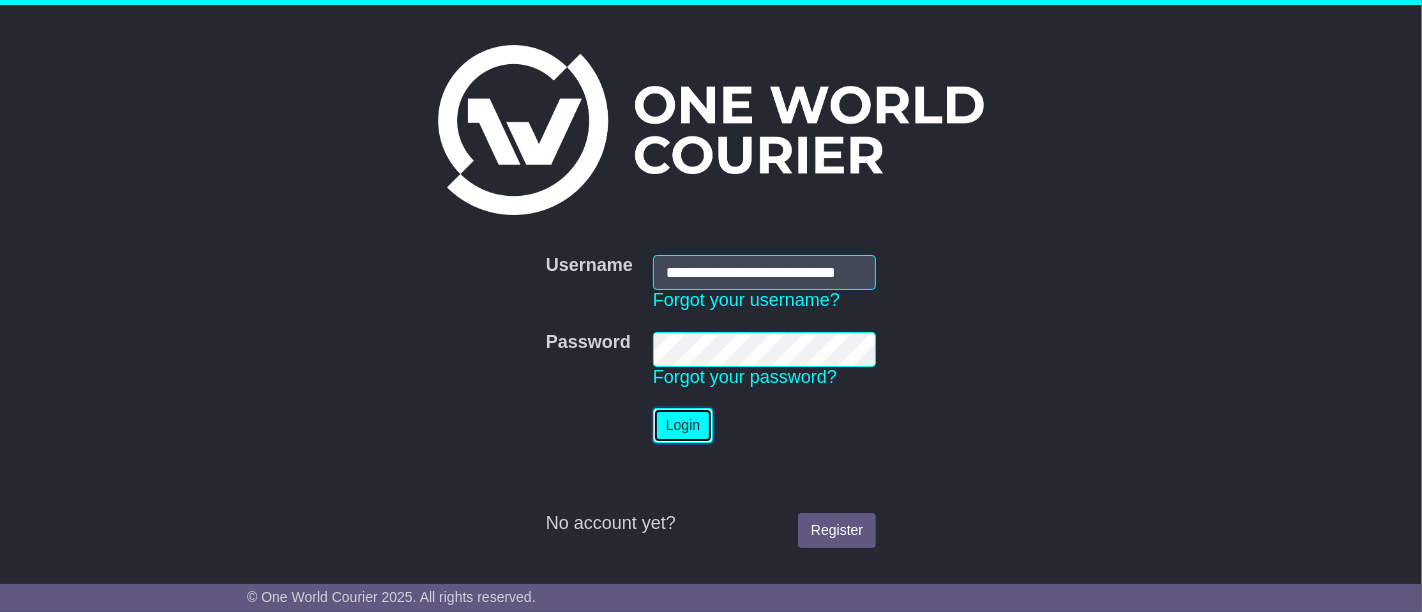 click on "Login" at bounding box center [683, 425] 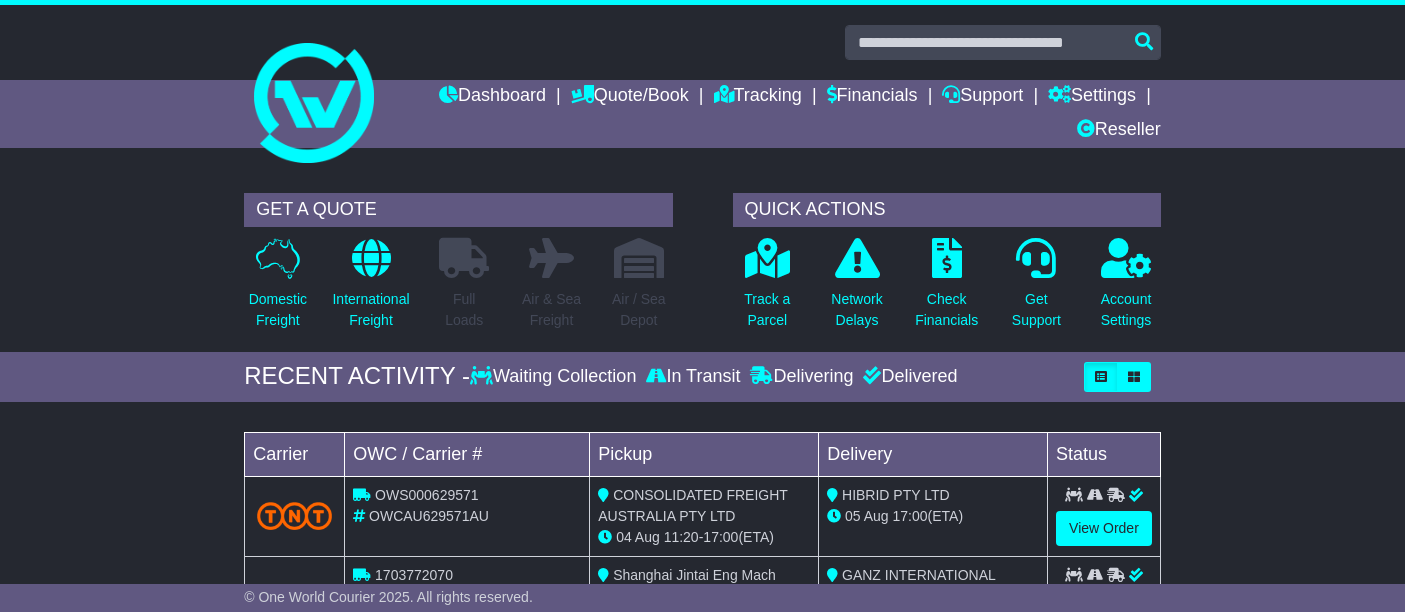 scroll, scrollTop: 0, scrollLeft: 0, axis: both 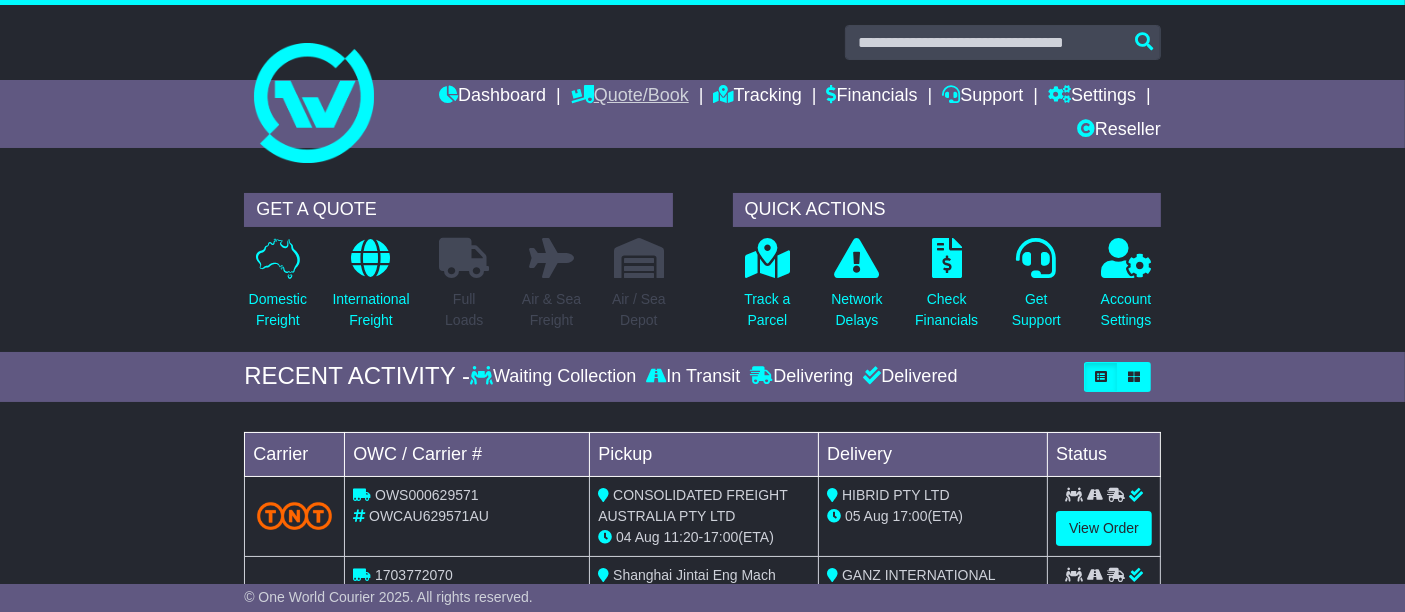 click on "Quote/Book" at bounding box center [630, 97] 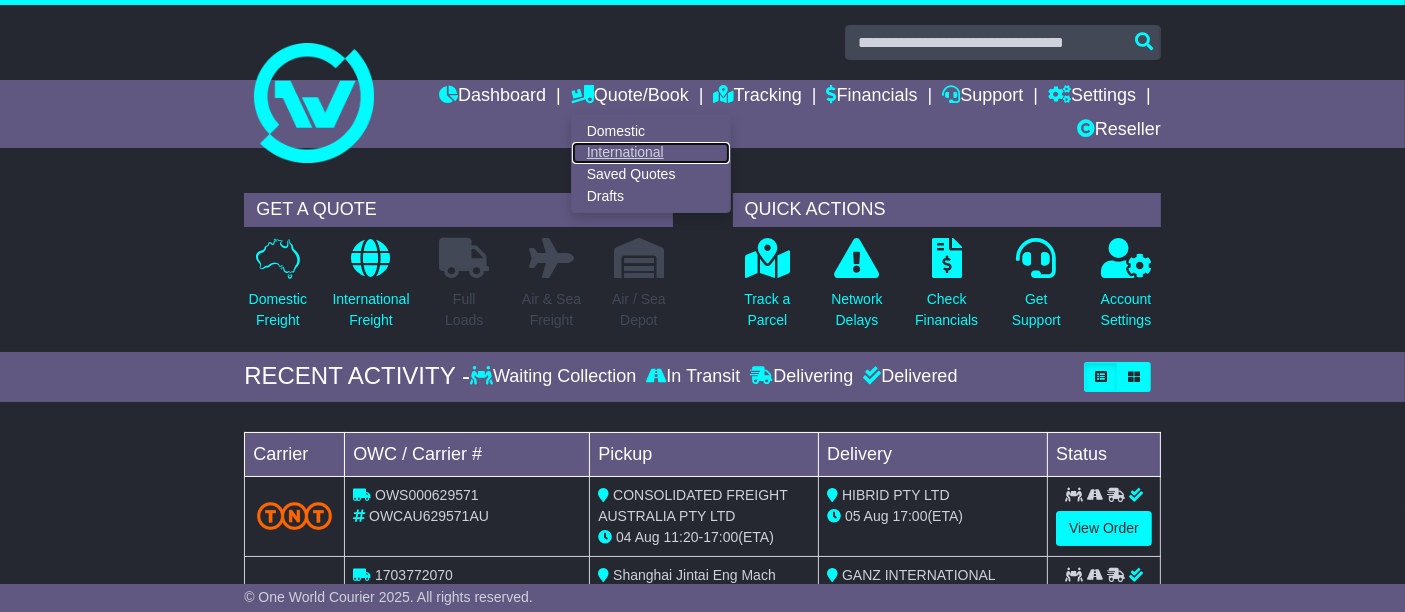 click on "International" at bounding box center [651, 153] 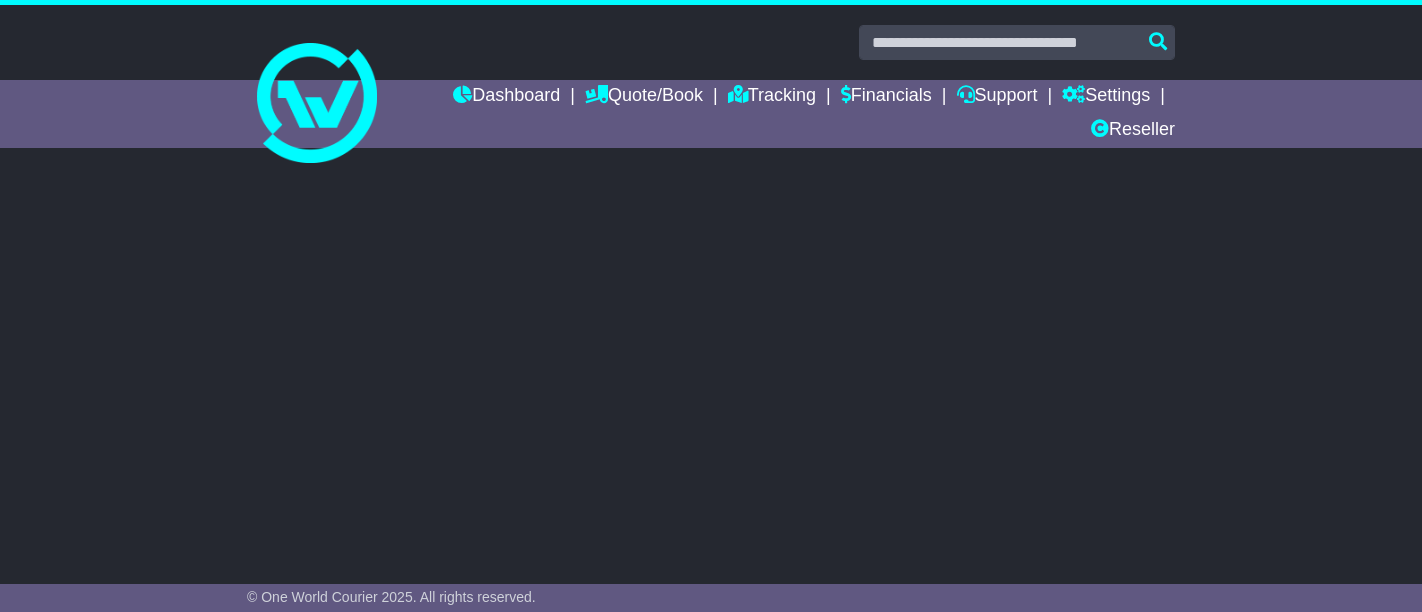 scroll, scrollTop: 0, scrollLeft: 0, axis: both 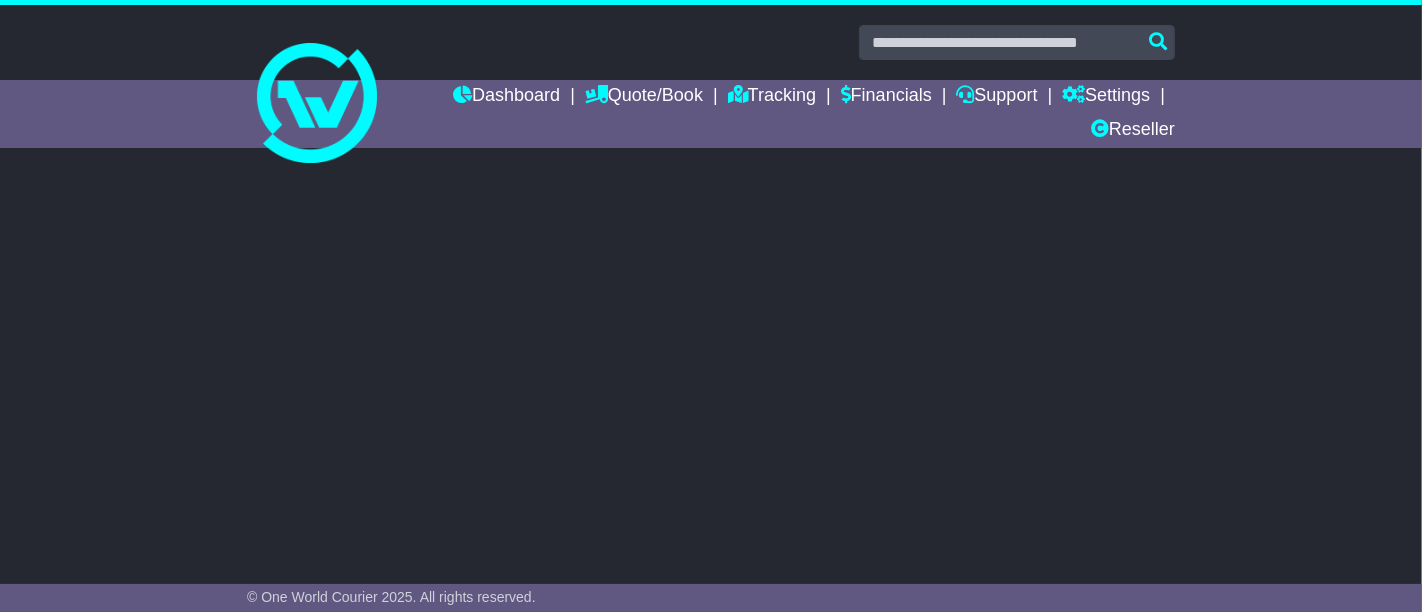 select on "**" 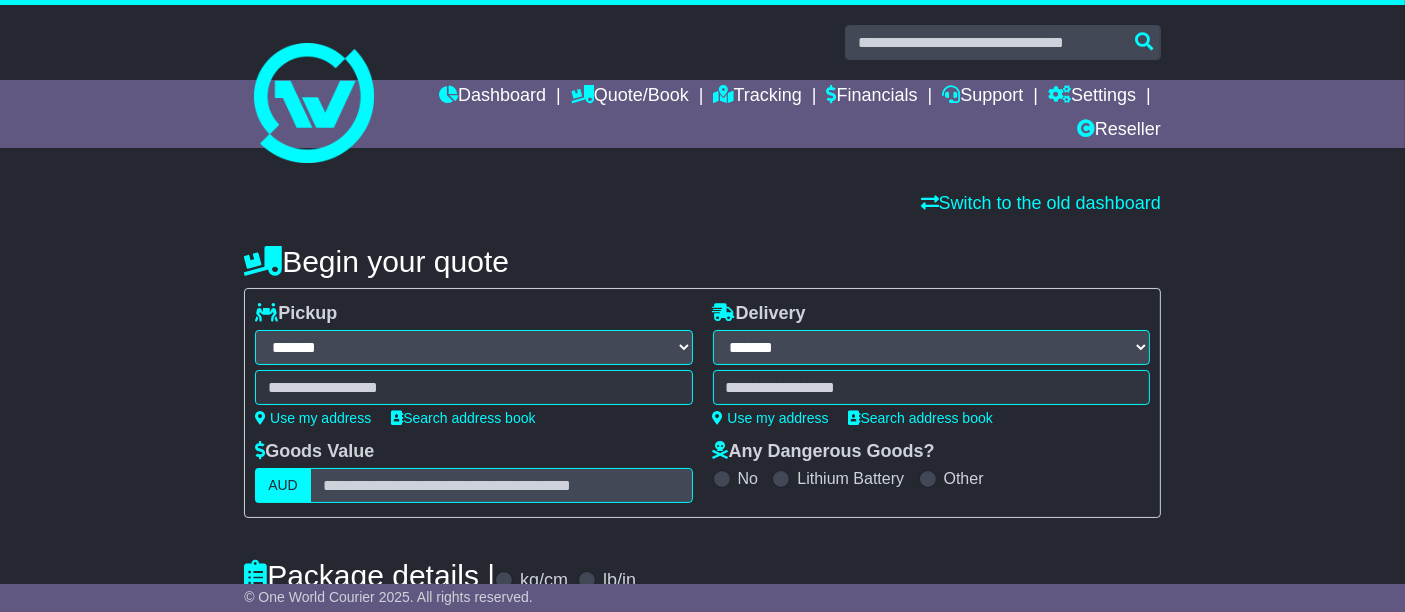 click at bounding box center (473, 387) 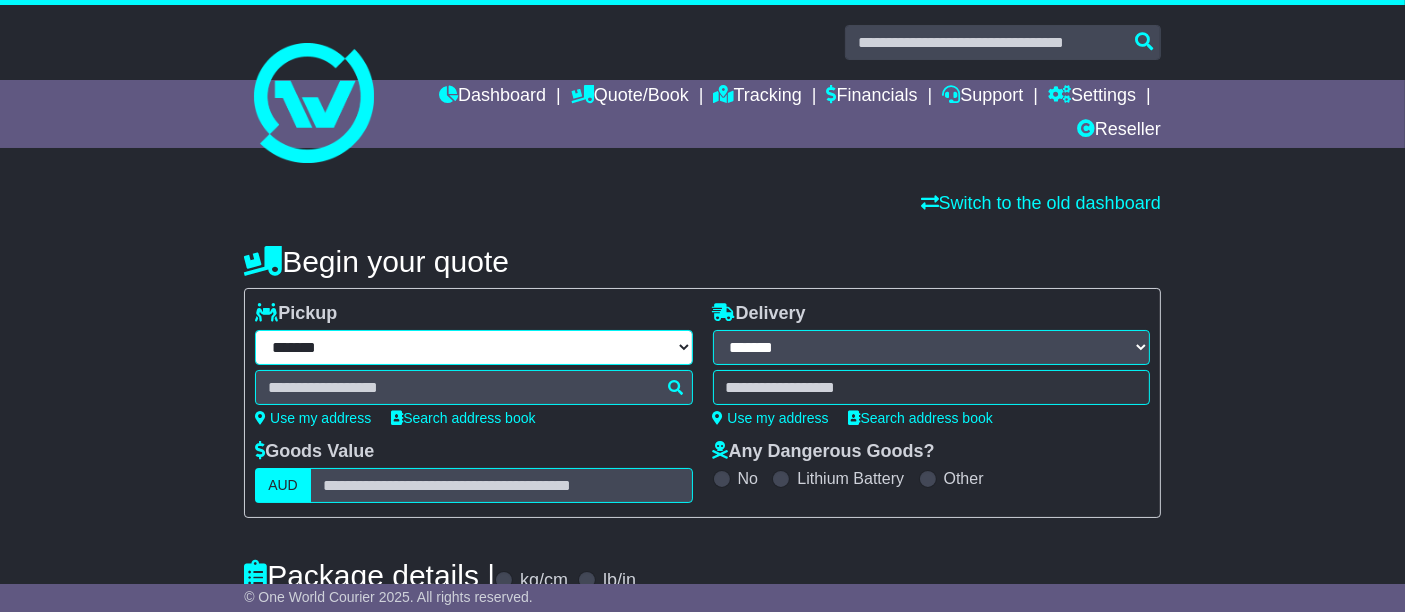 click on "**********" at bounding box center (474, 347) 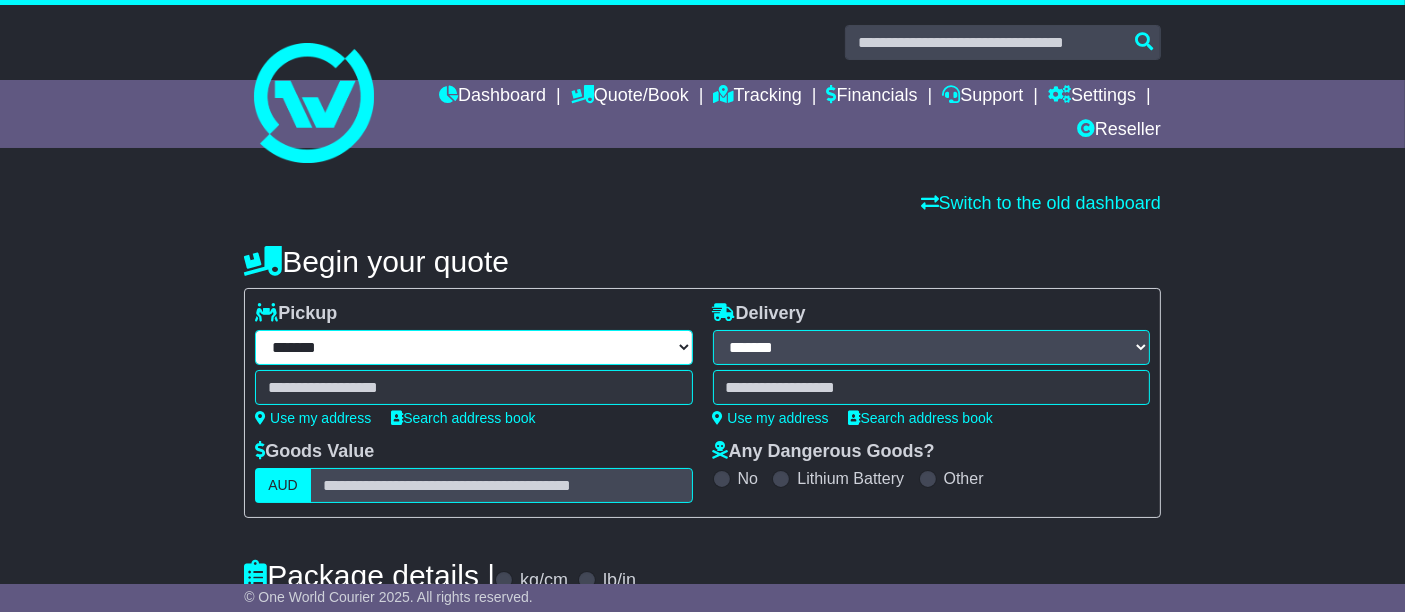 select on "***" 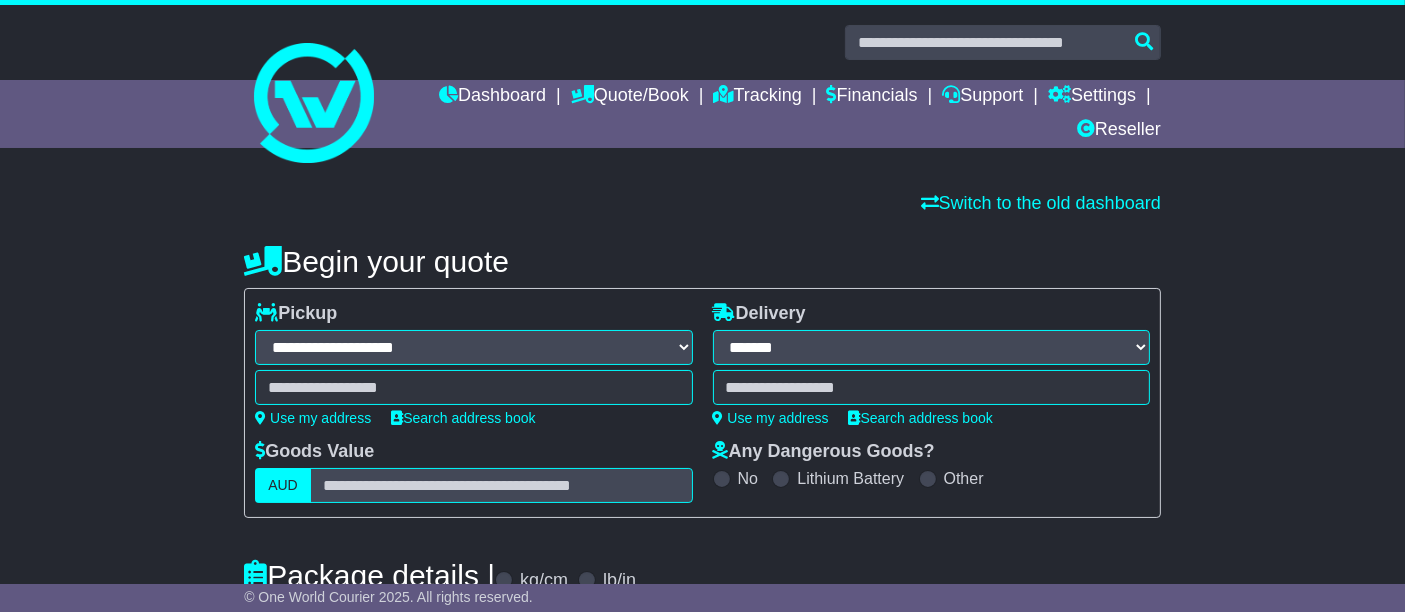 click on "**********" at bounding box center [474, 347] 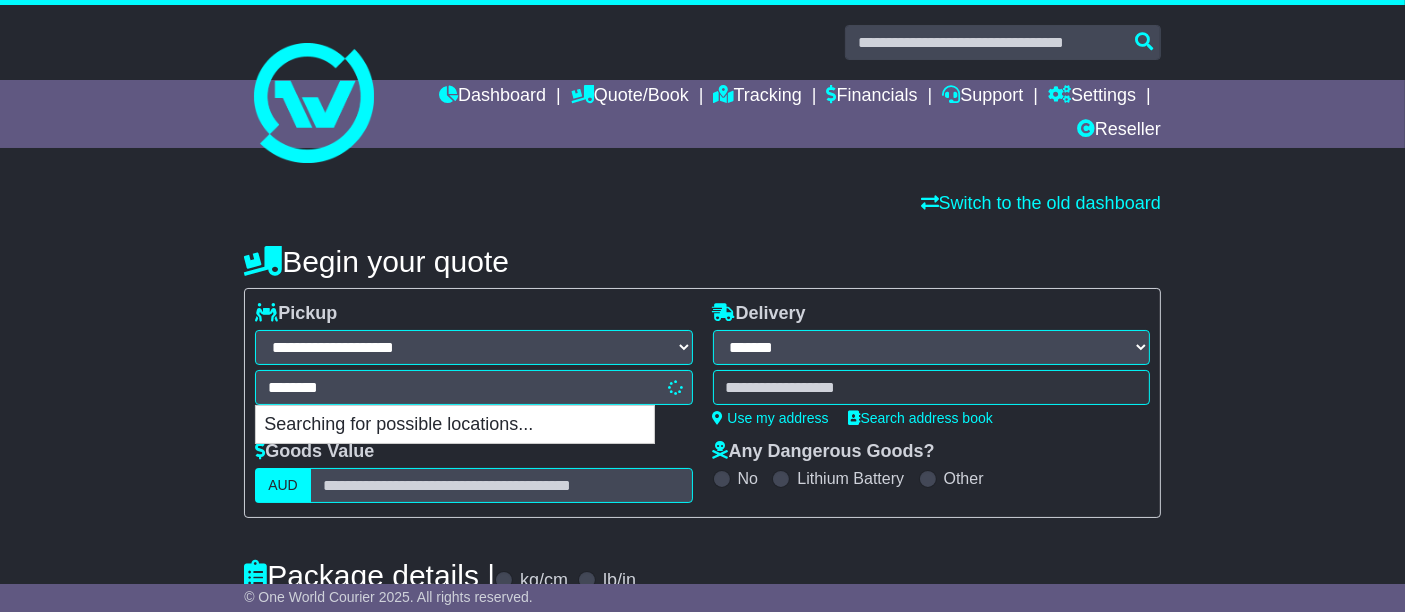 type on "*********" 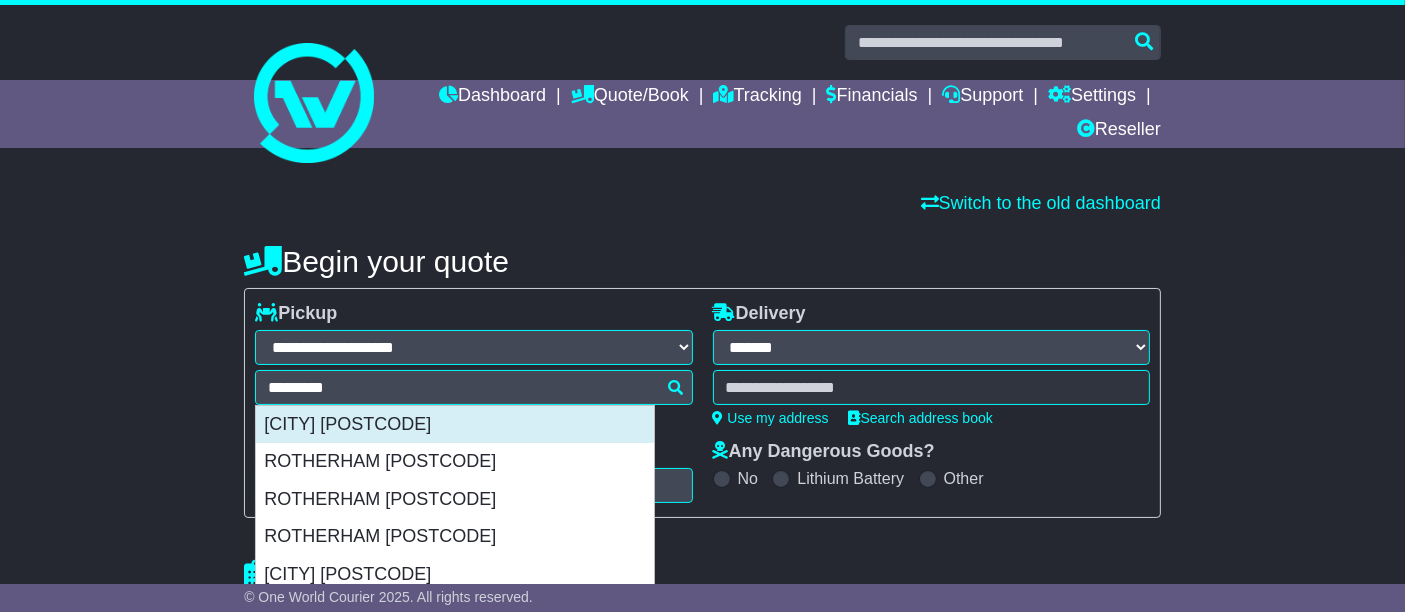 click on "[CITY] [POSTCODE]" at bounding box center (455, 425) 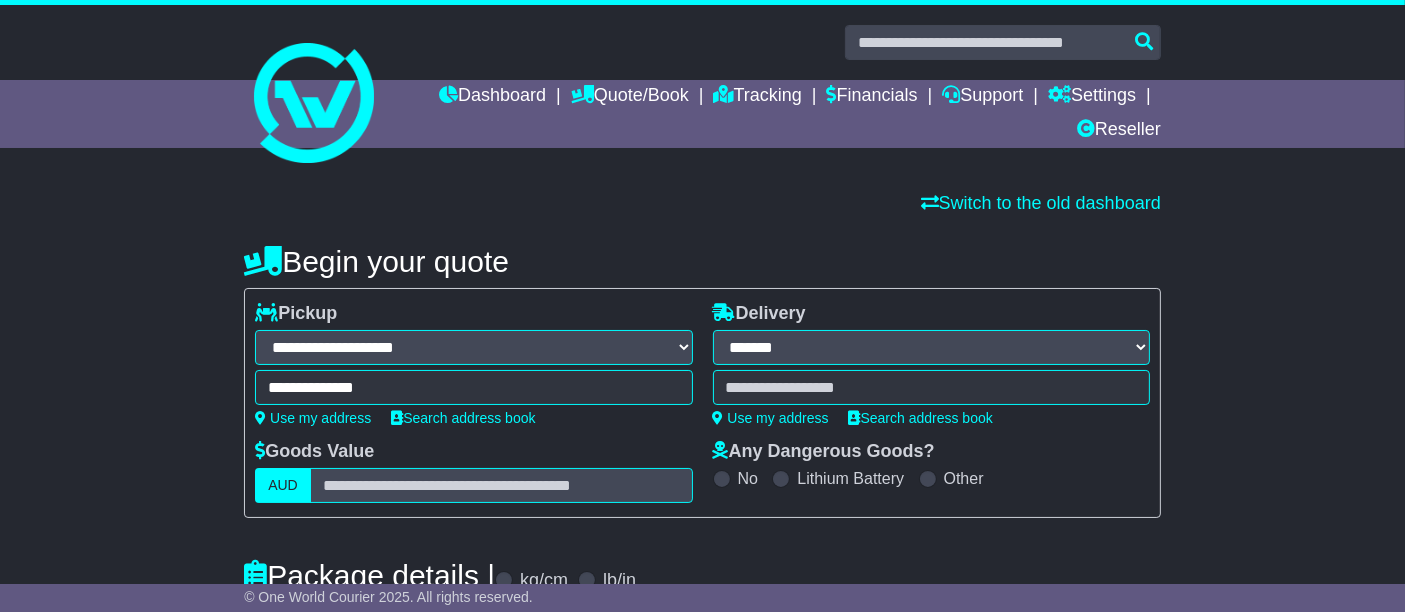 type on "**********" 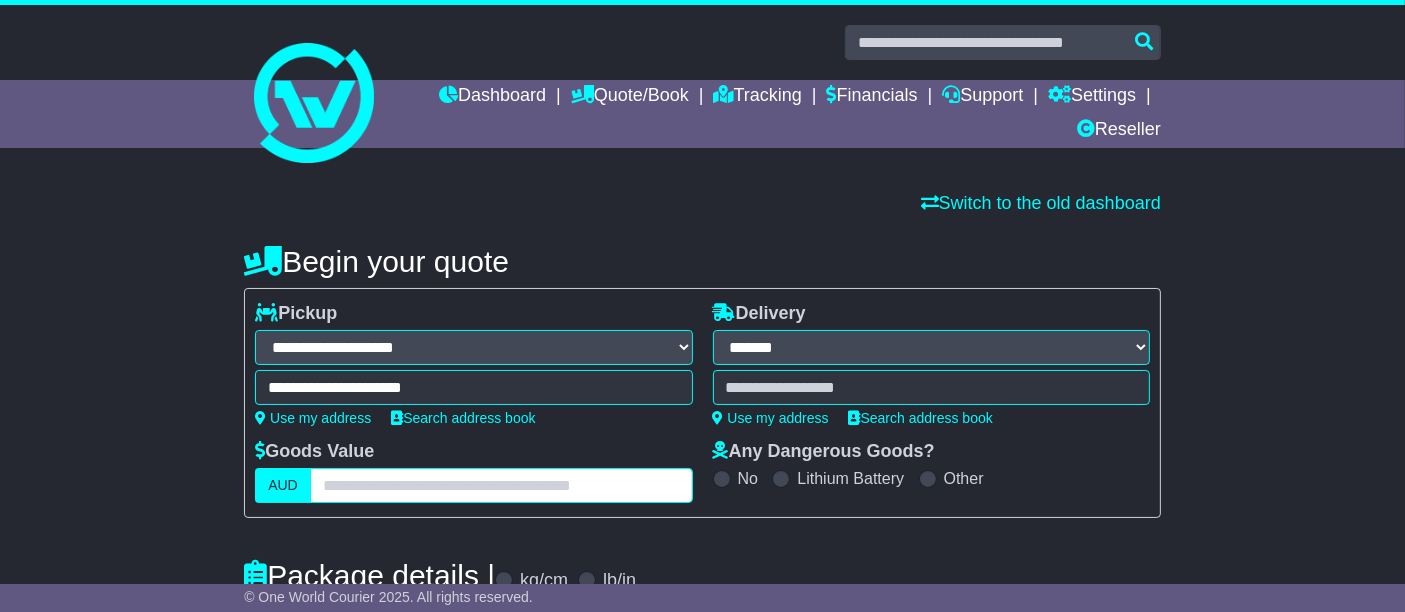 click at bounding box center [501, 485] 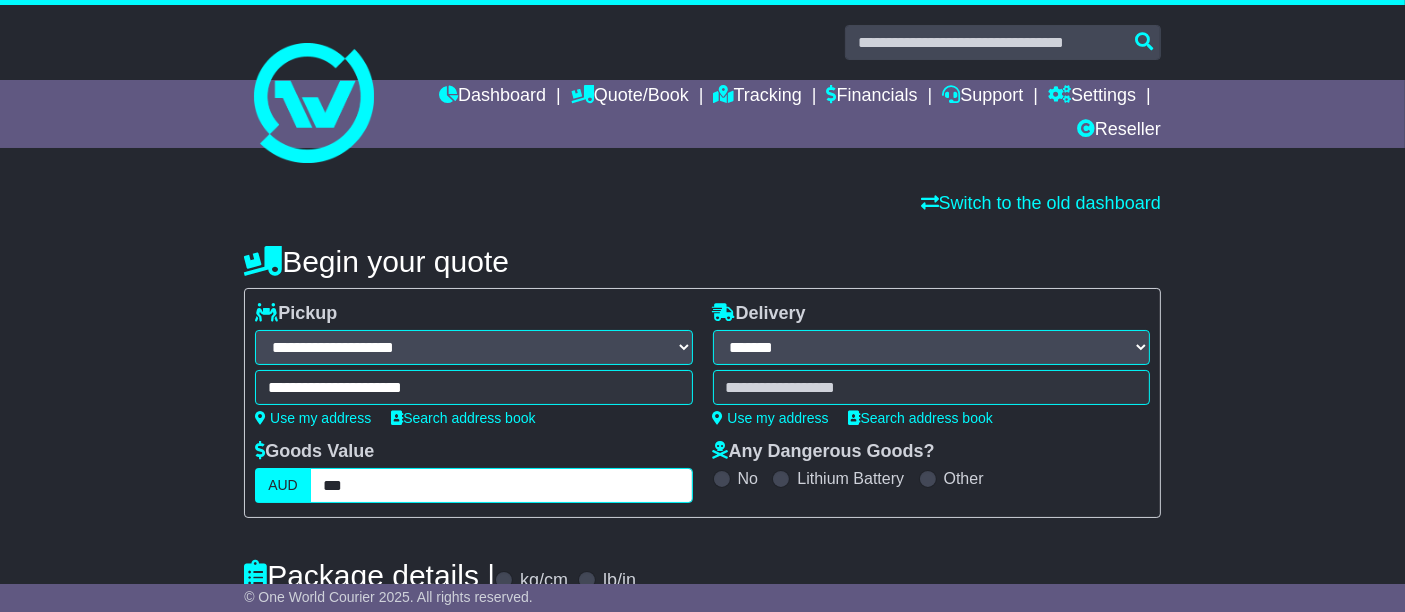 type on "***" 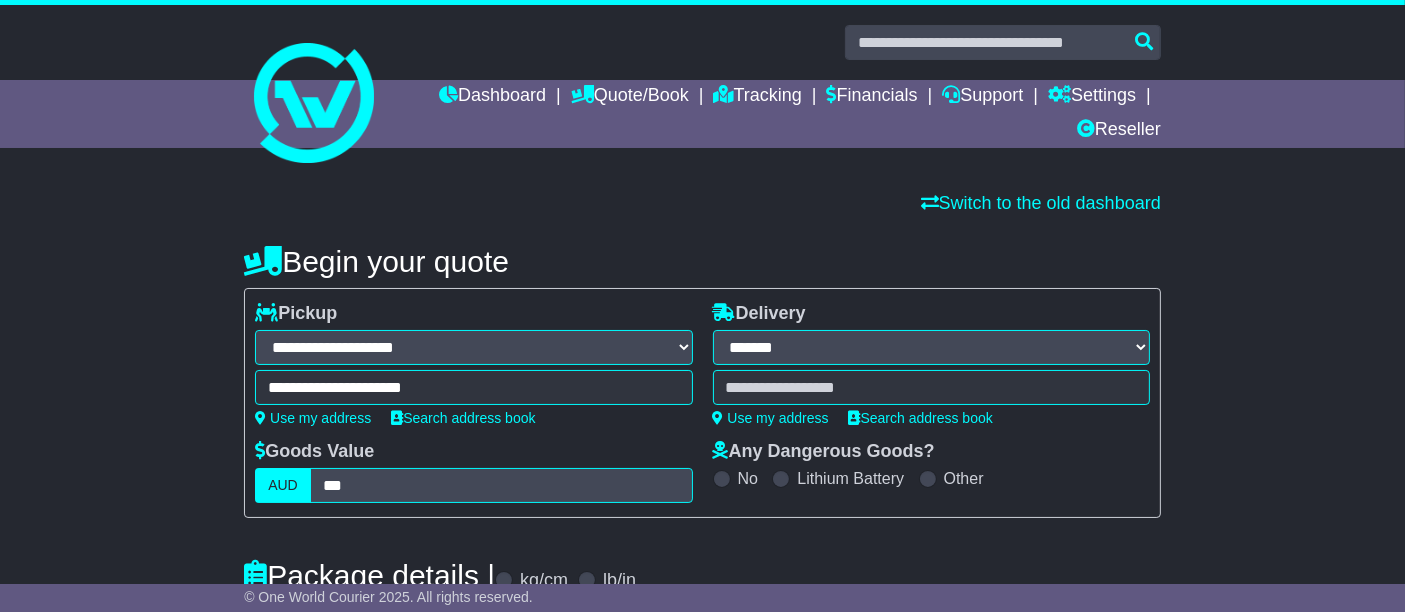 click at bounding box center [931, 387] 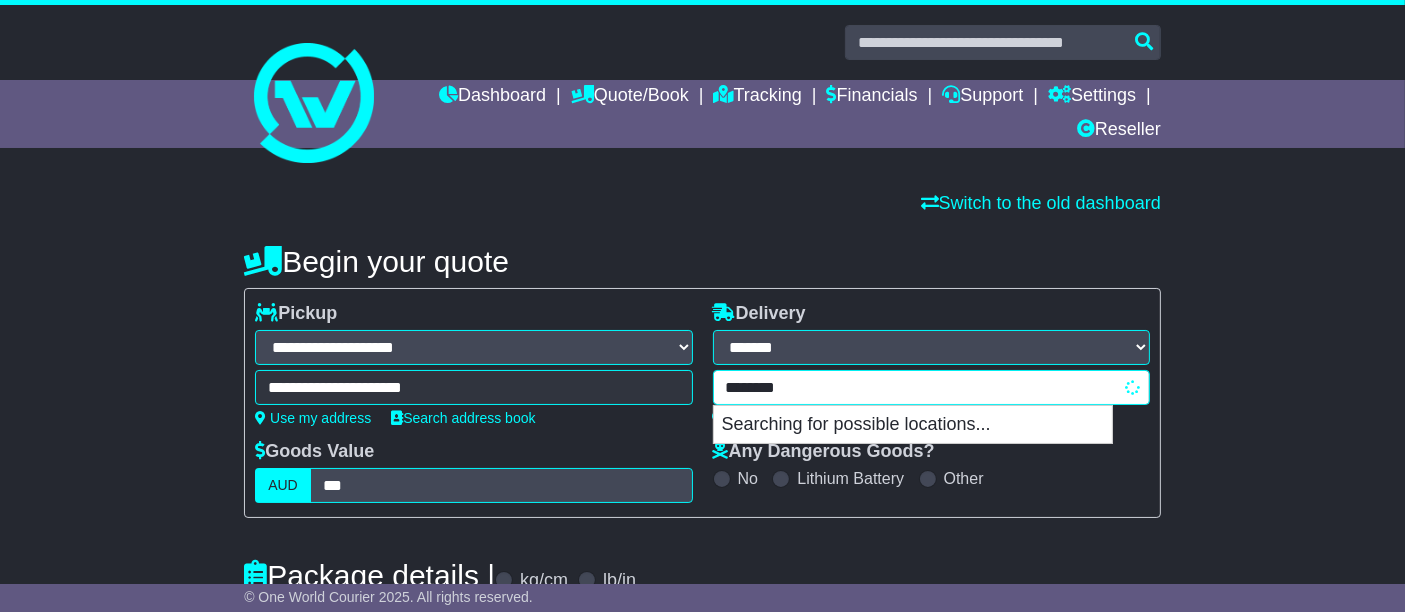 type on "*********" 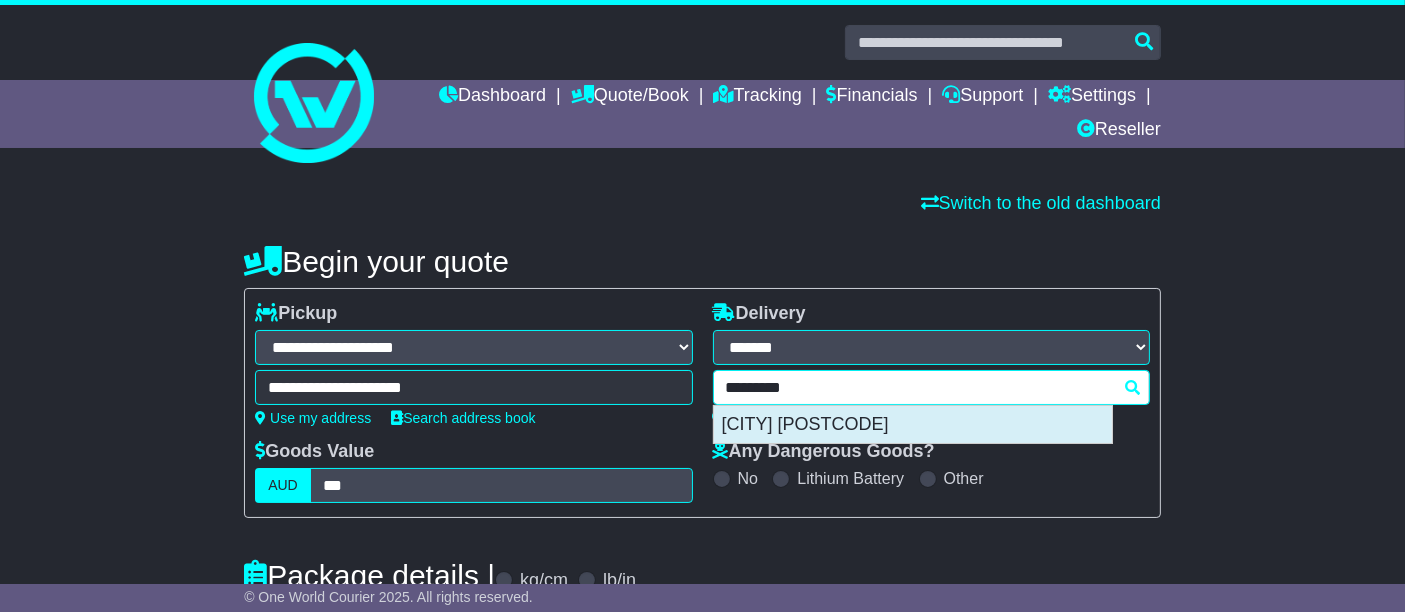 click on "[CITY] [POSTCODE]" at bounding box center [913, 425] 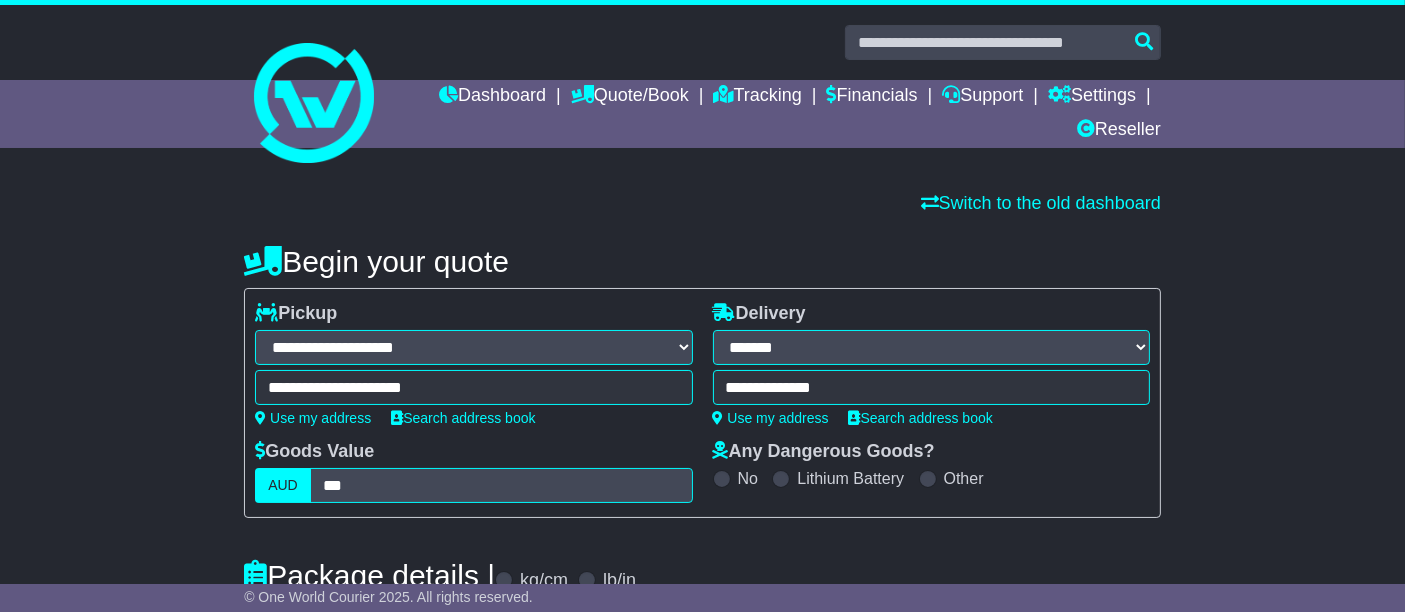 type on "**********" 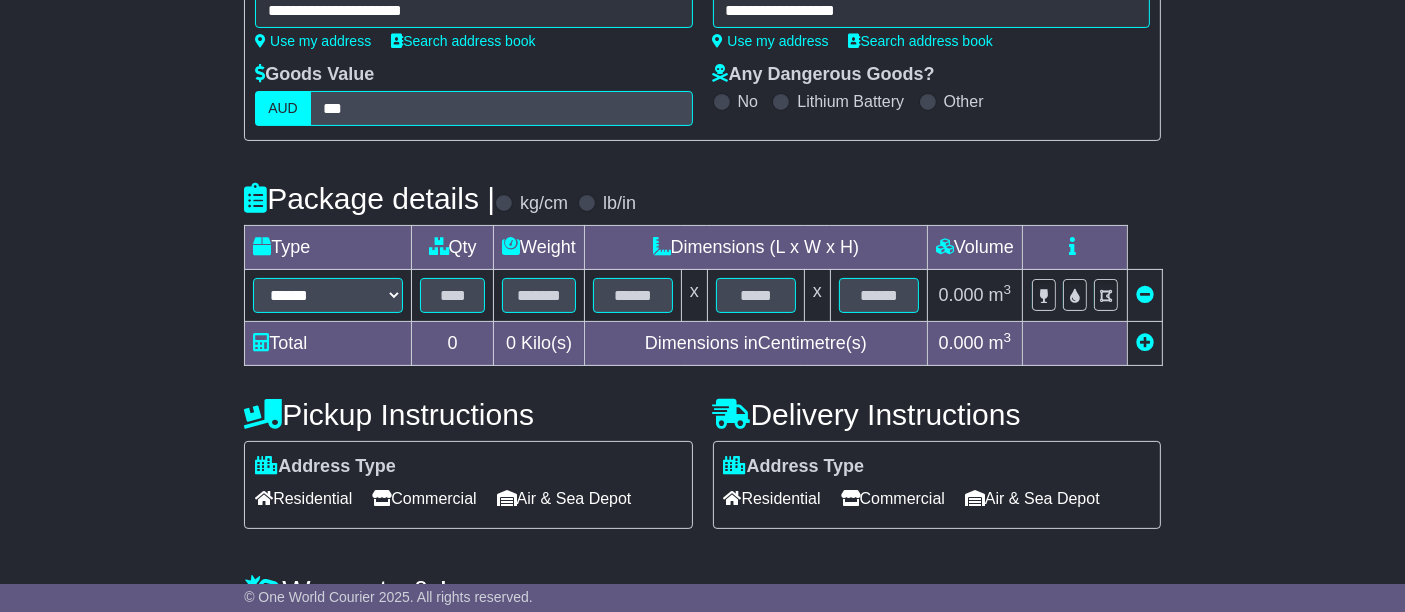 scroll, scrollTop: 377, scrollLeft: 0, axis: vertical 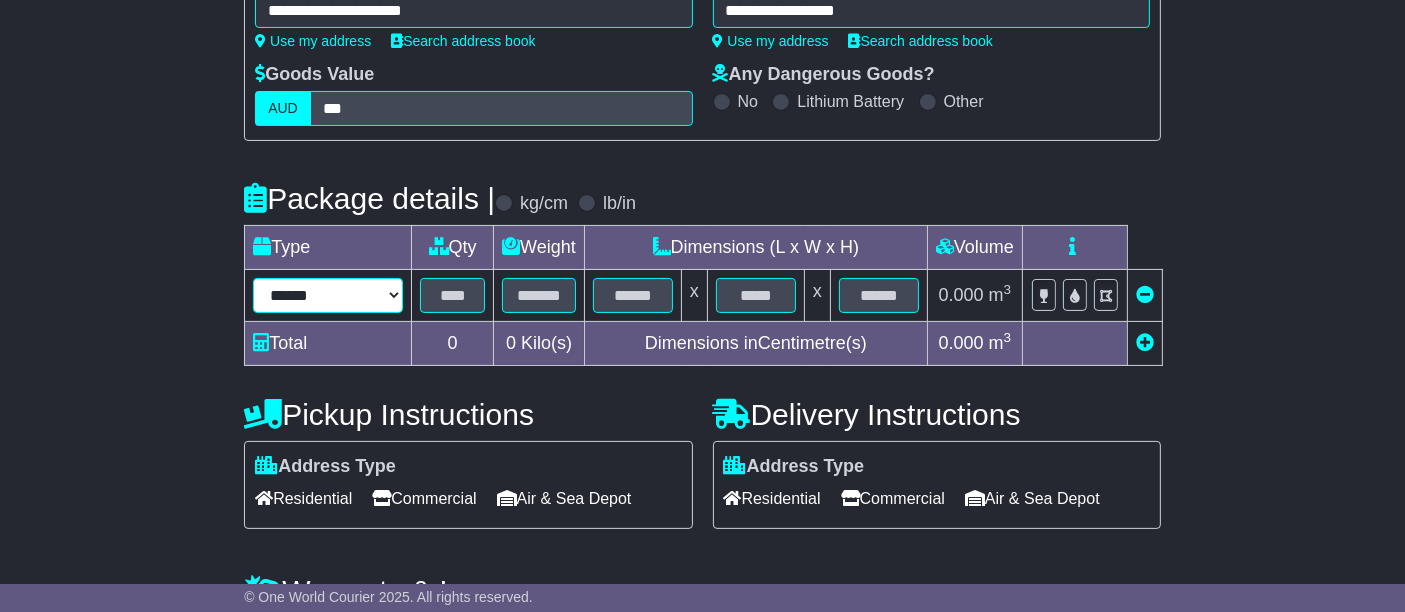 click on "****** ****** *** ******** ***** **** **** ****** *** *******" at bounding box center [328, 295] 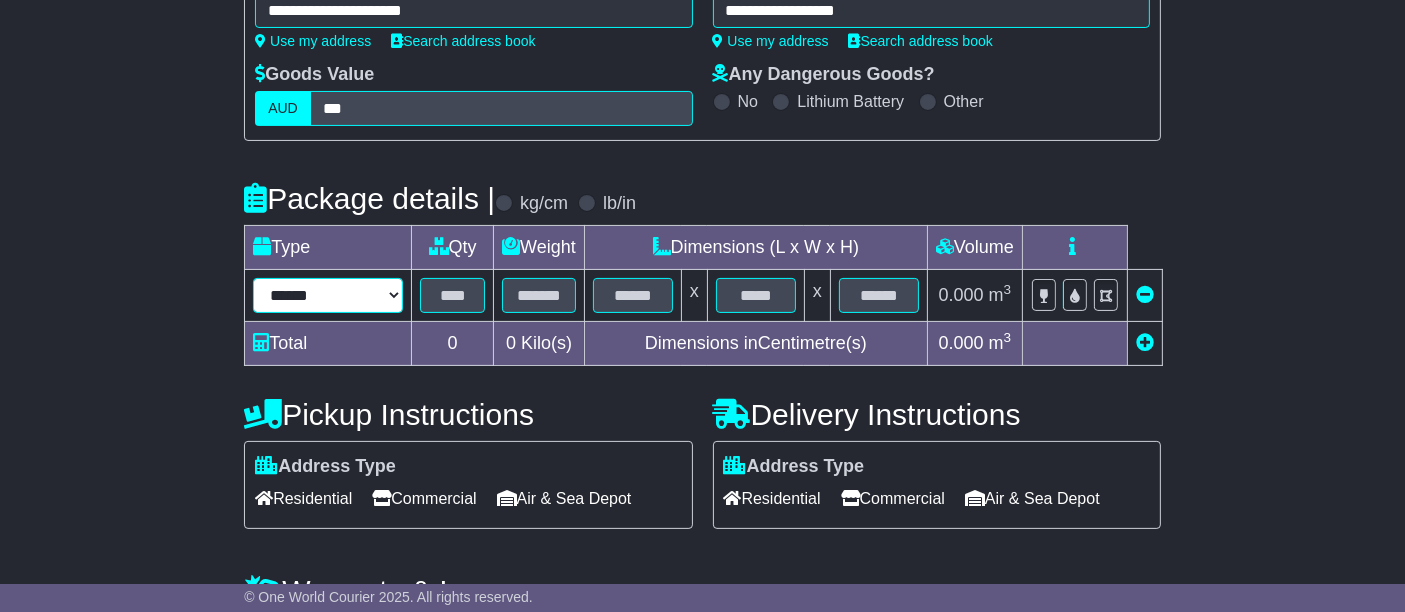 select on "*****" 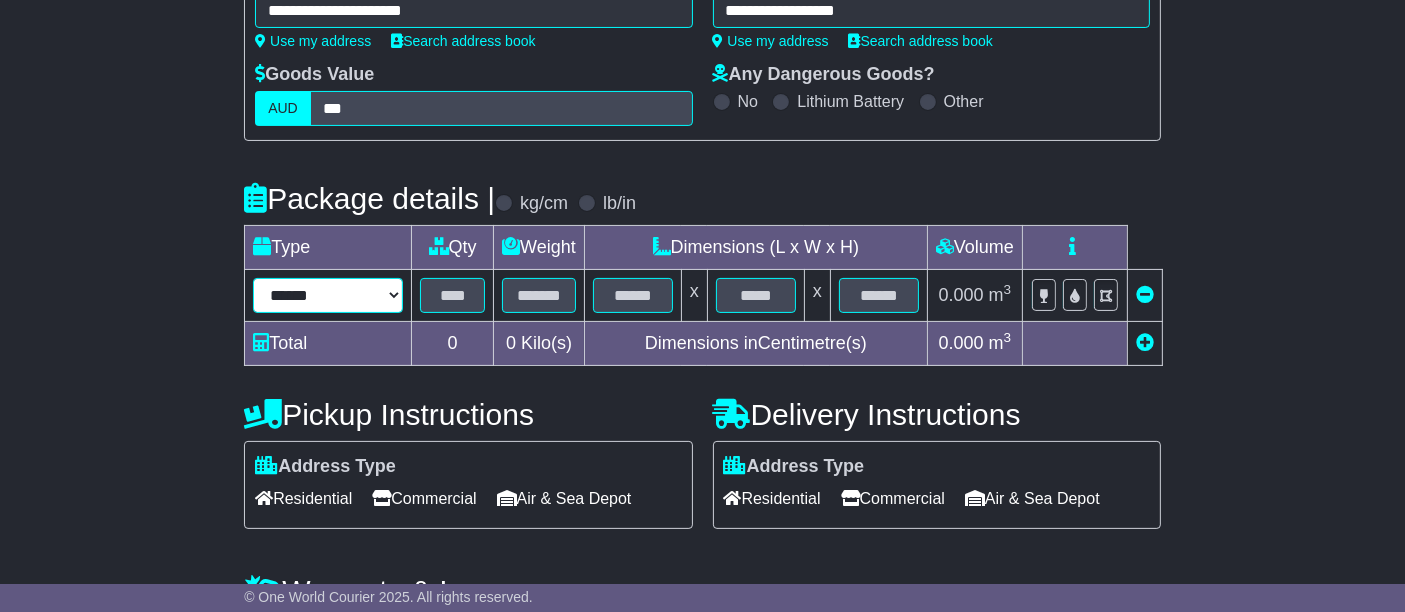 click on "****** ****** *** ******** ***** **** **** ****** *** *******" at bounding box center (328, 295) 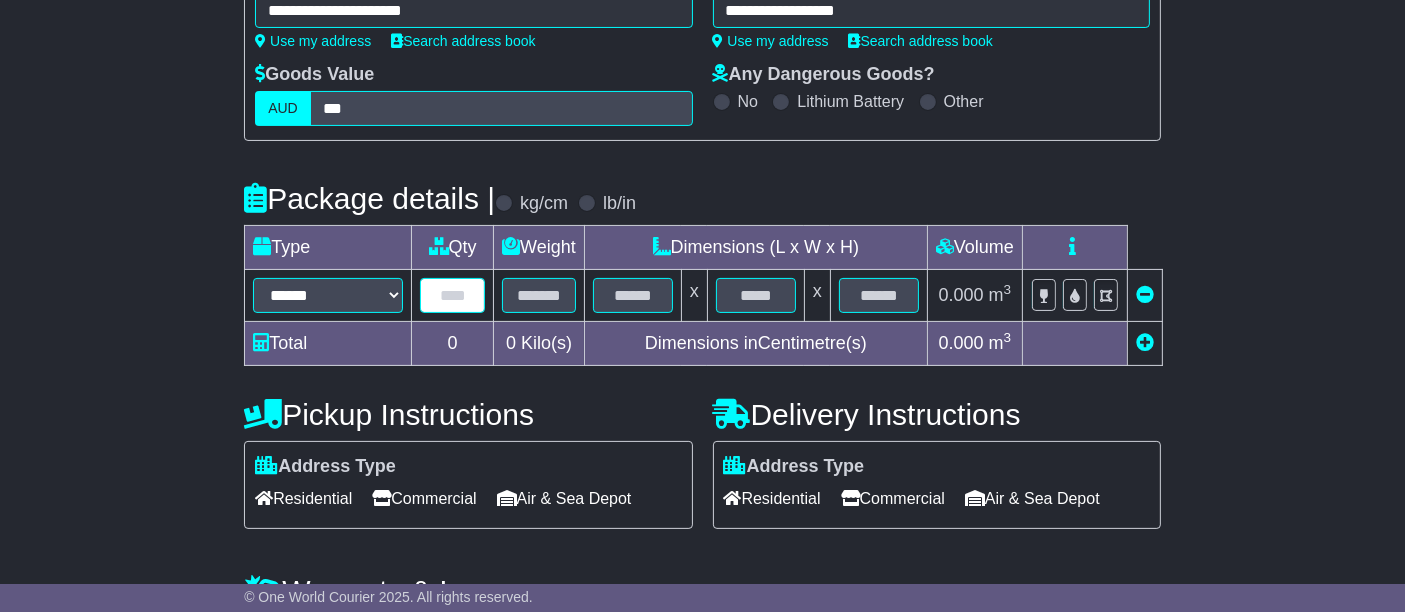 click at bounding box center [452, 295] 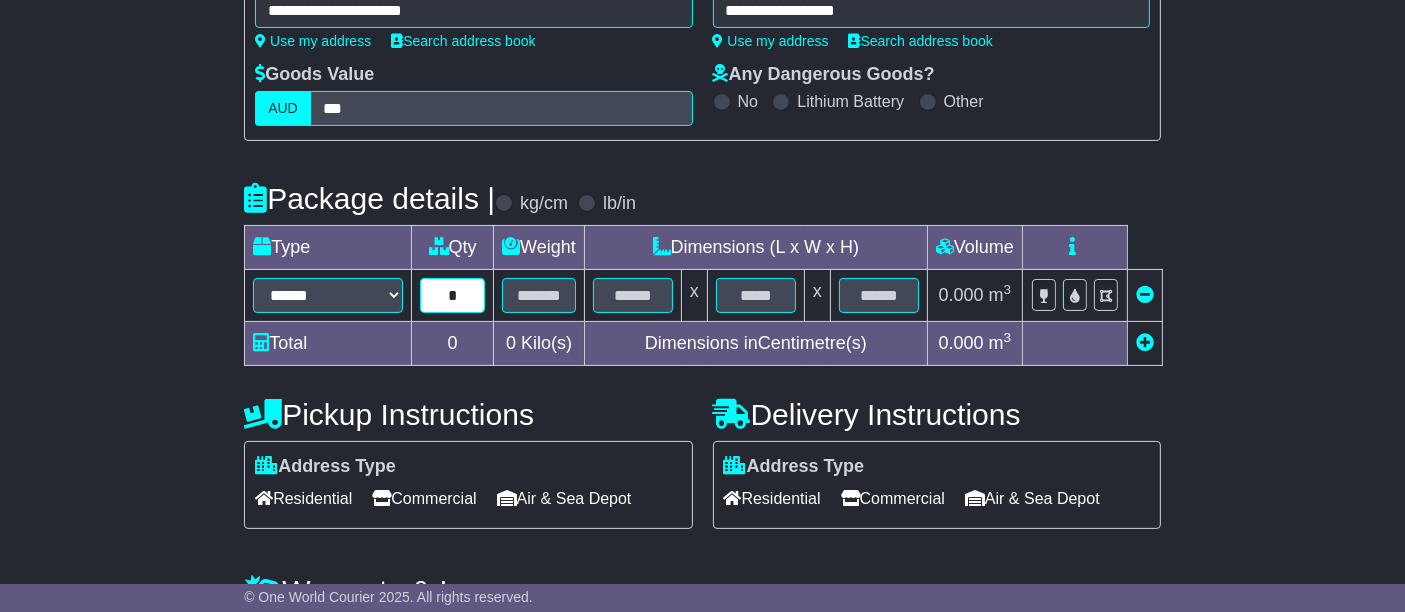 type on "*" 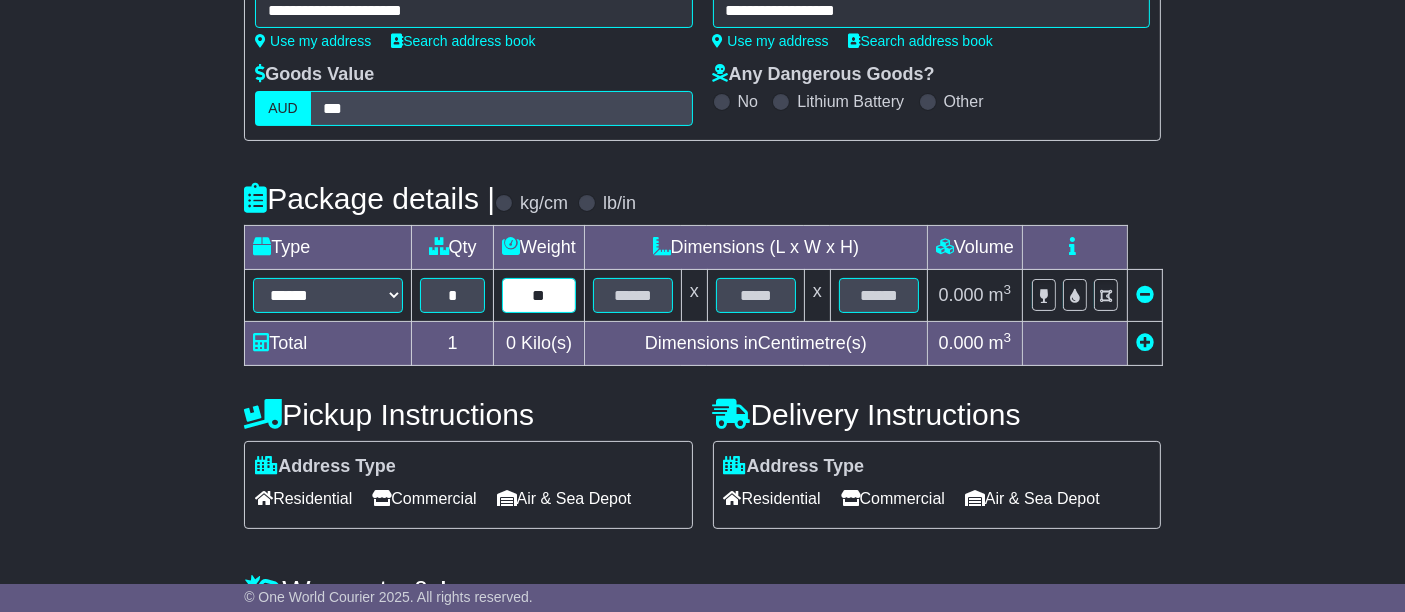 type on "**" 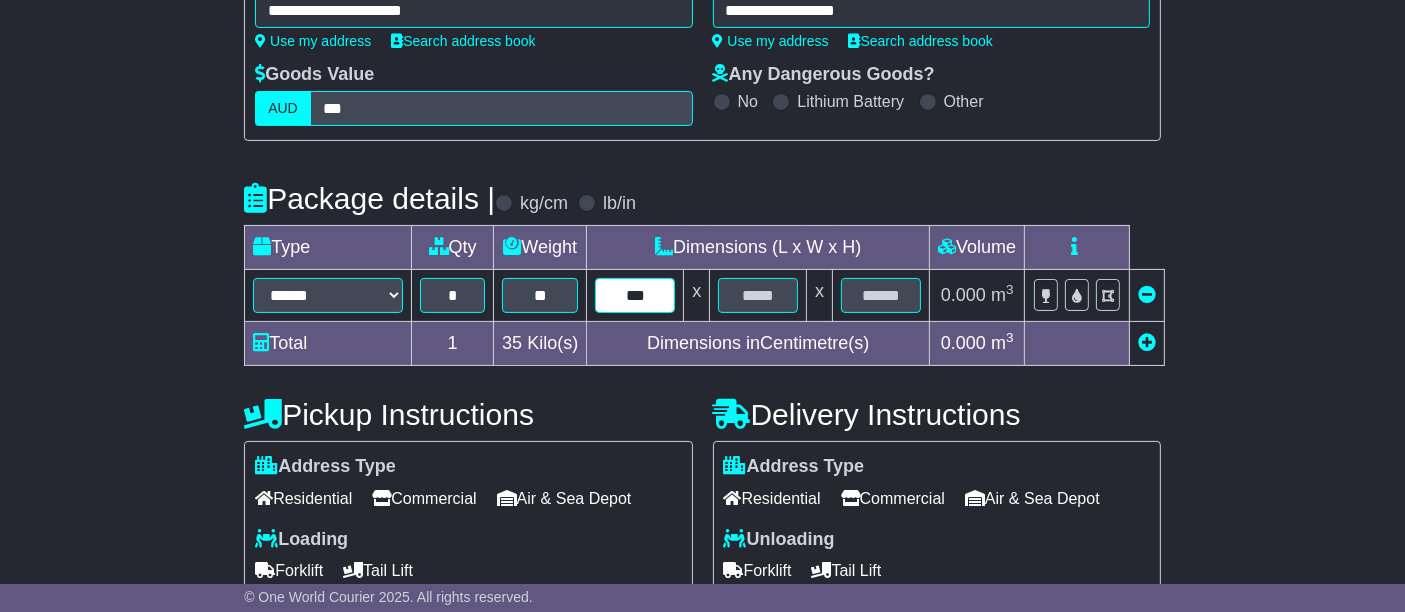 type on "***" 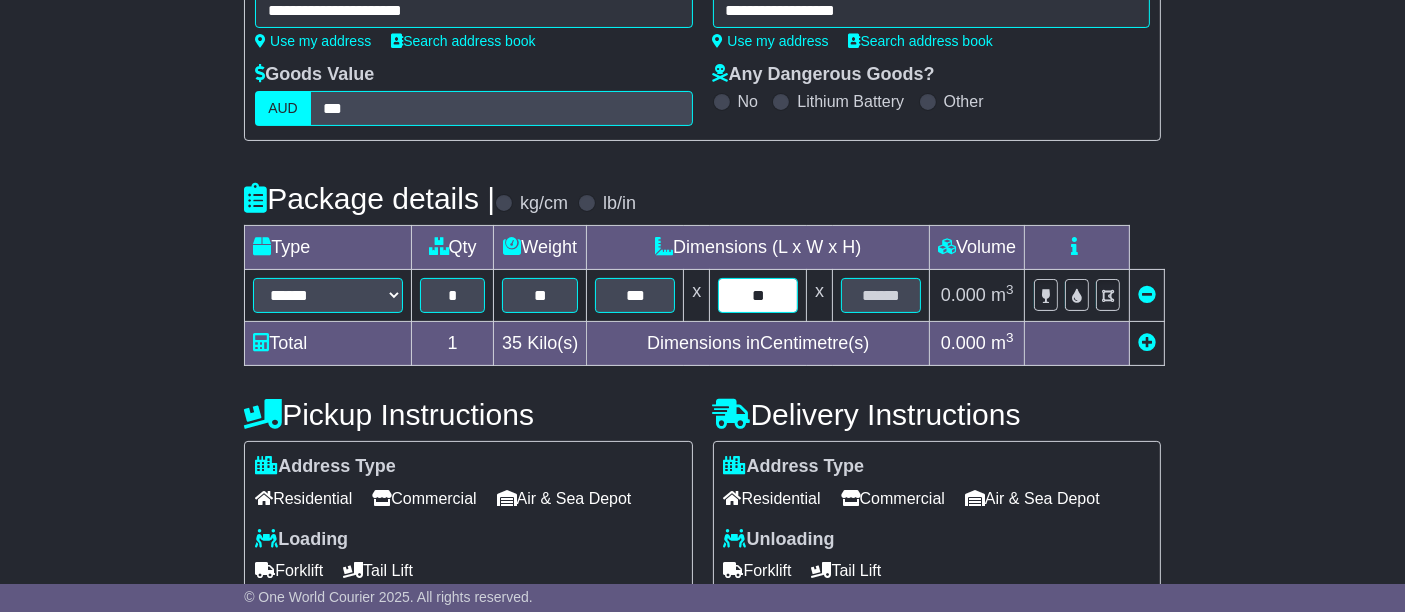 type on "**" 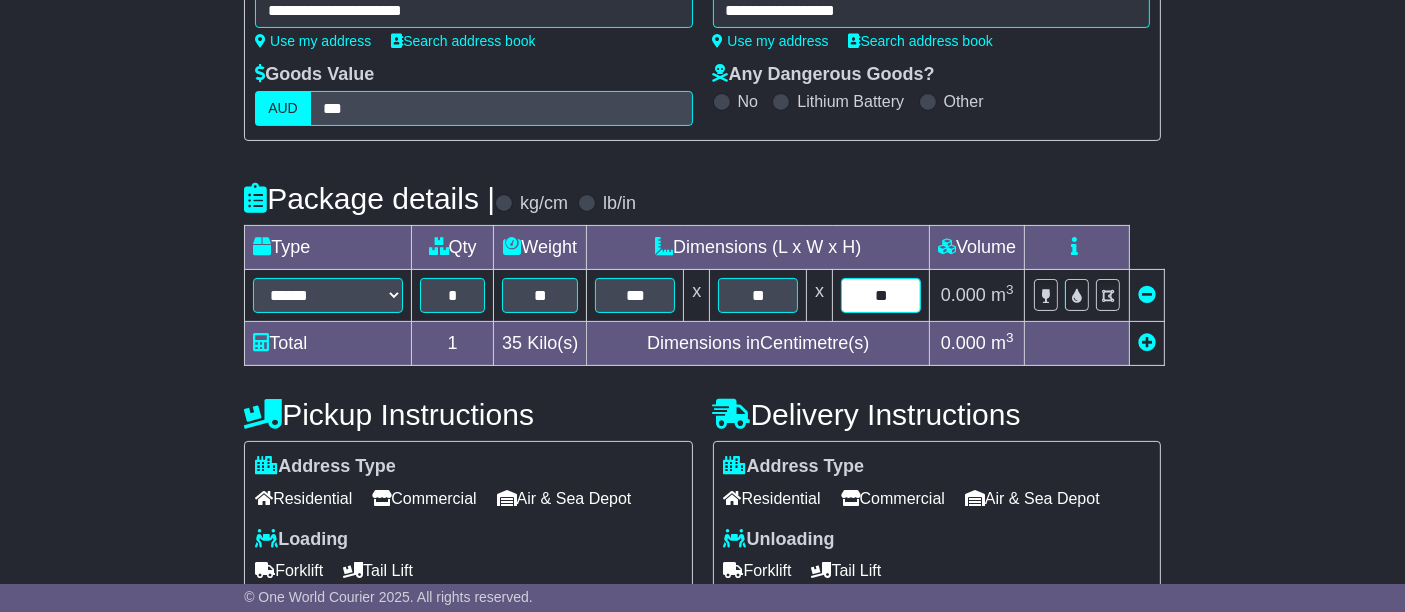 type on "**" 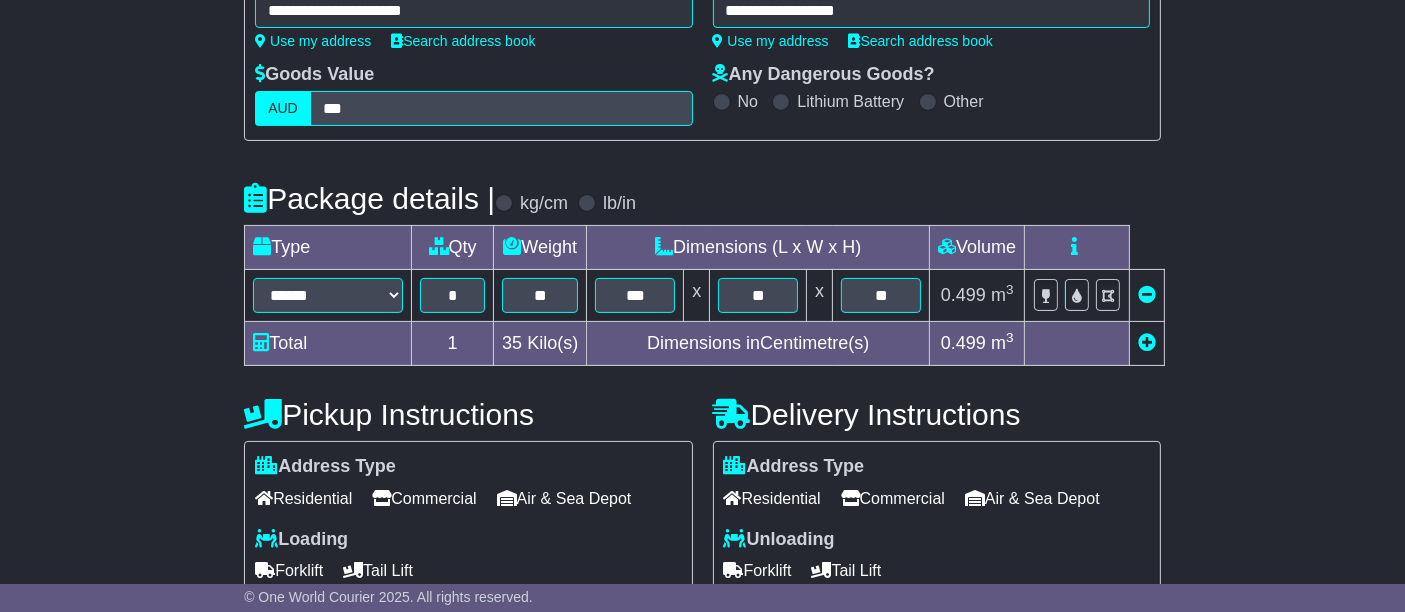 click on "Commercial" at bounding box center [424, 498] 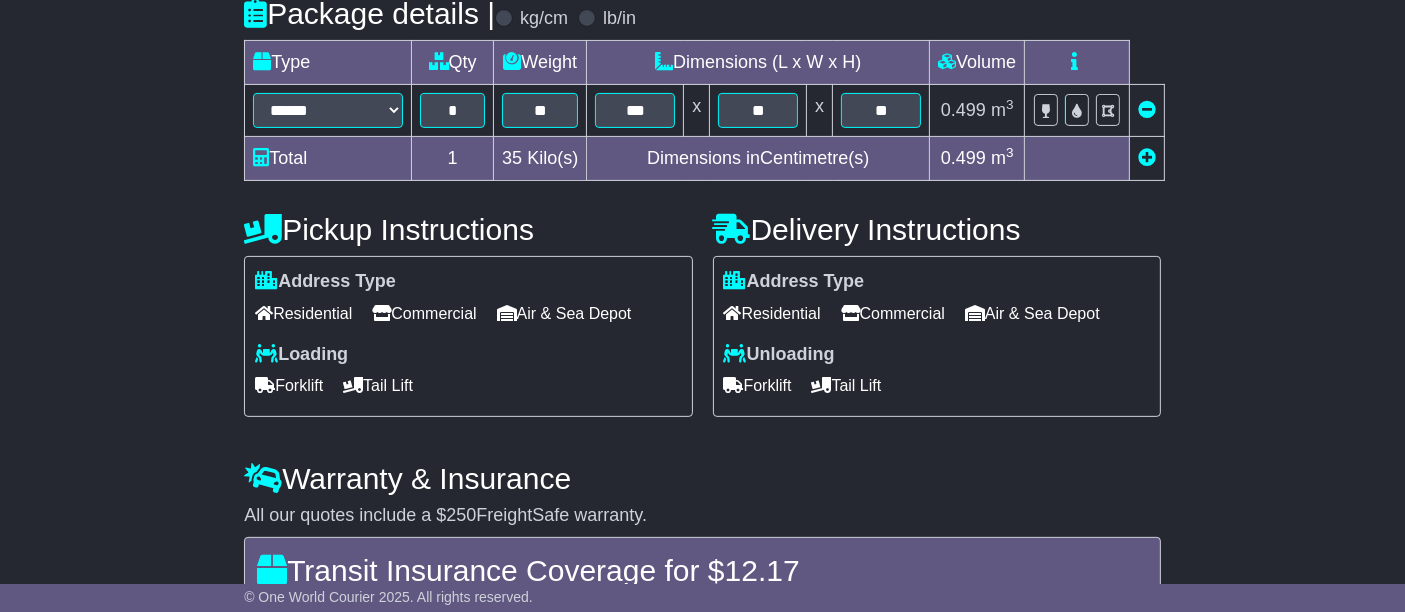 scroll, scrollTop: 561, scrollLeft: 0, axis: vertical 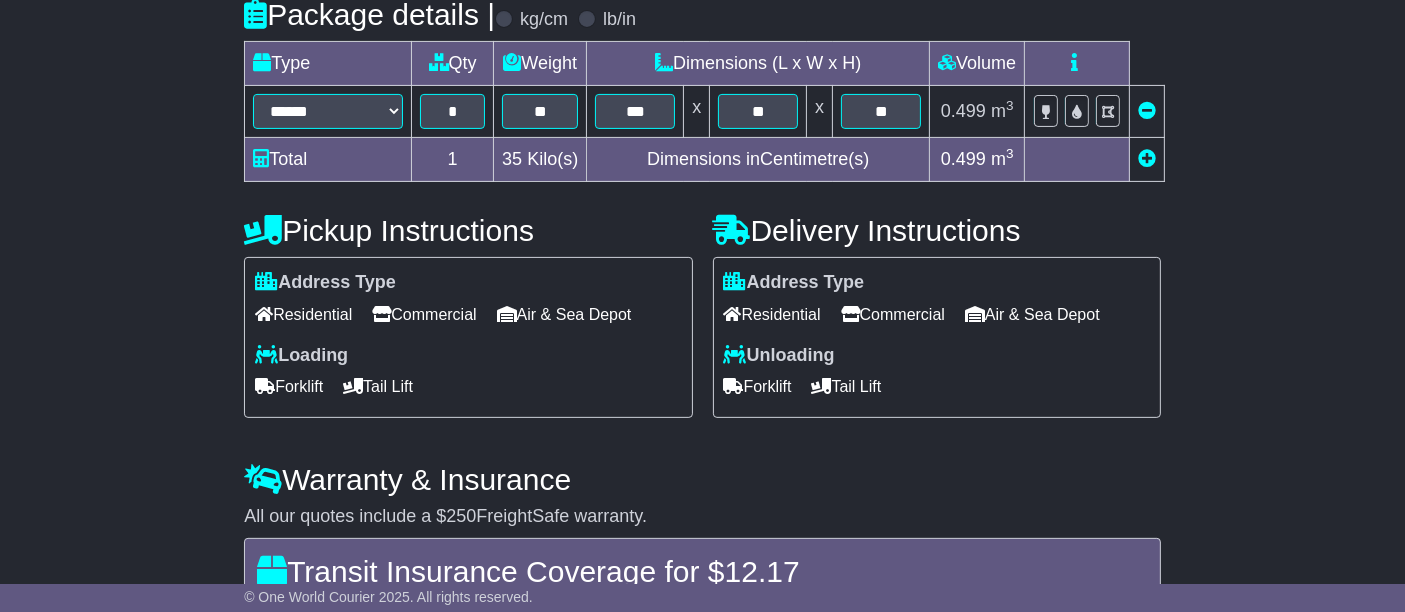 click on "Forklift" at bounding box center (289, 386) 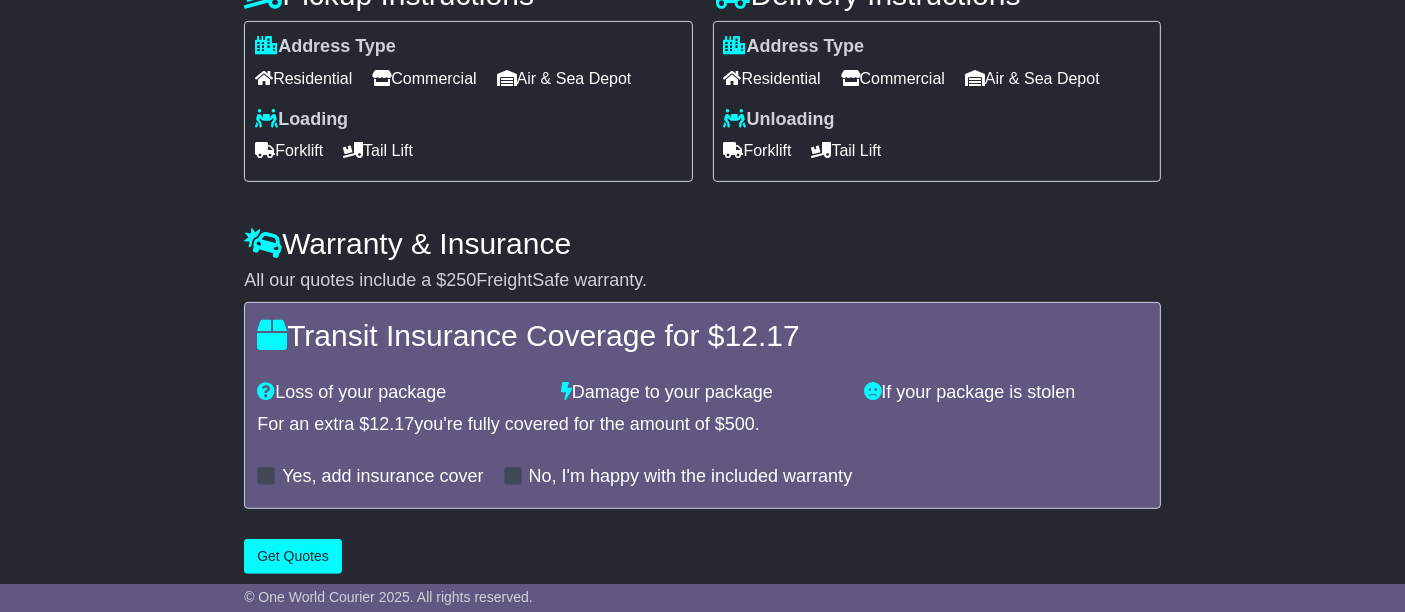 scroll, scrollTop: 808, scrollLeft: 0, axis: vertical 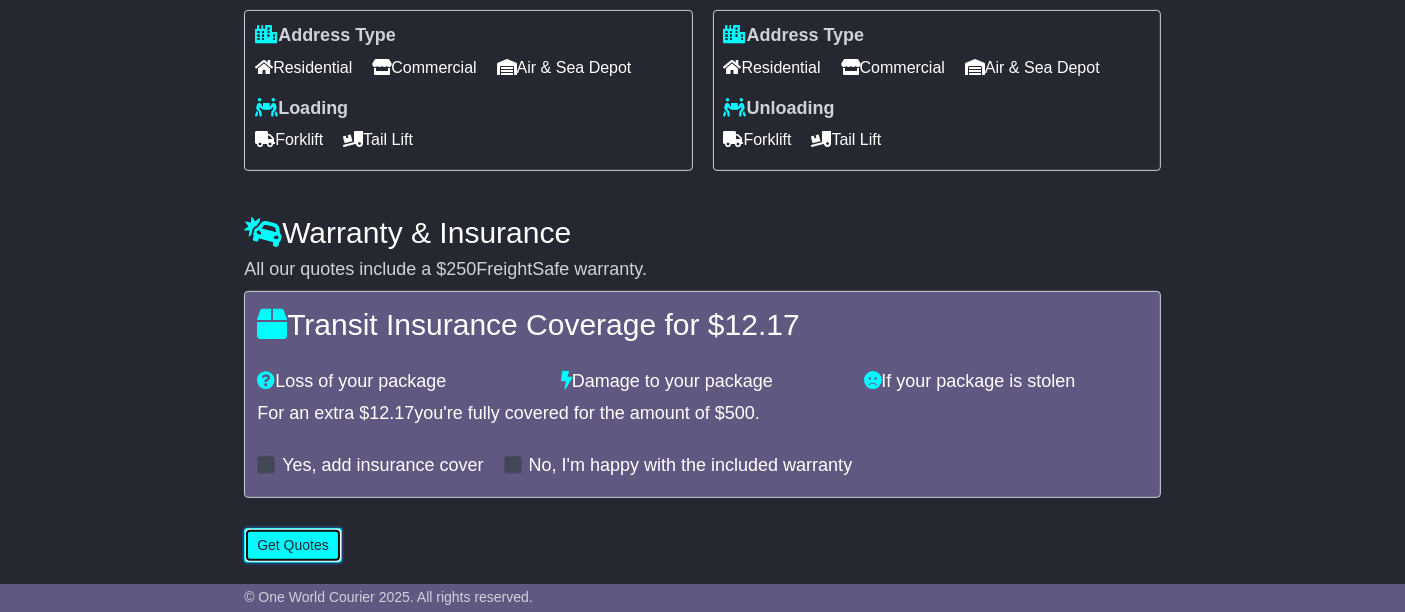 click on "Get Quotes" at bounding box center [293, 545] 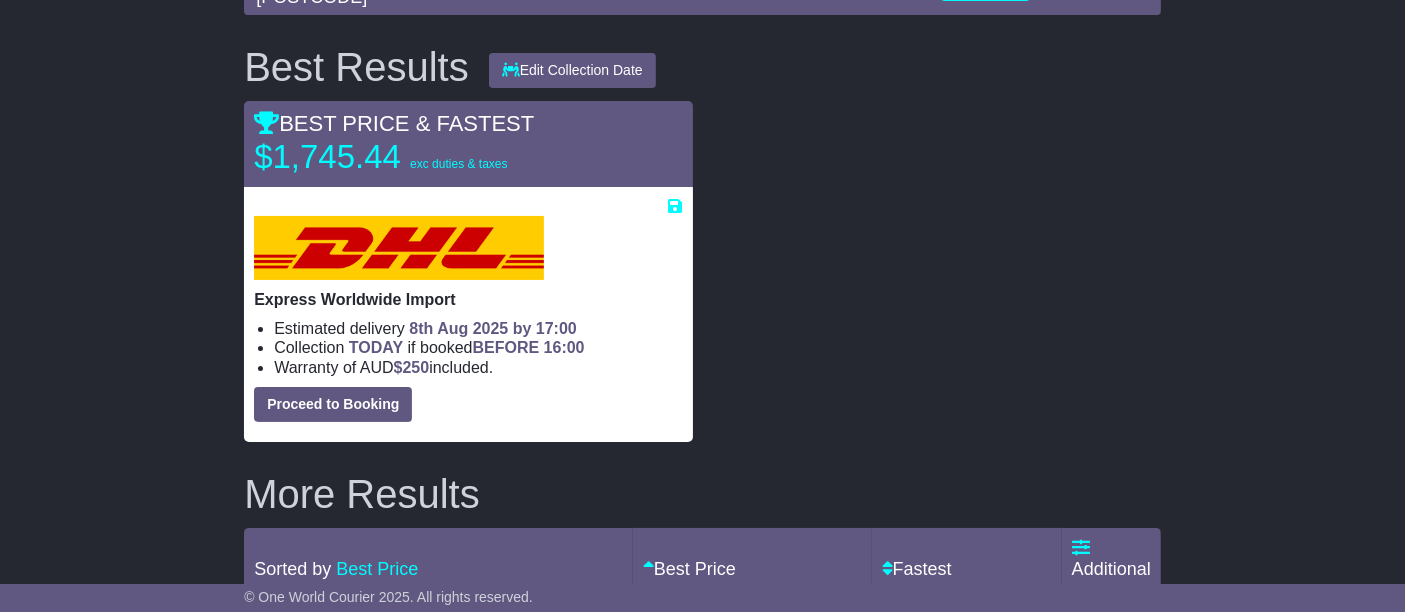 scroll, scrollTop: 314, scrollLeft: 0, axis: vertical 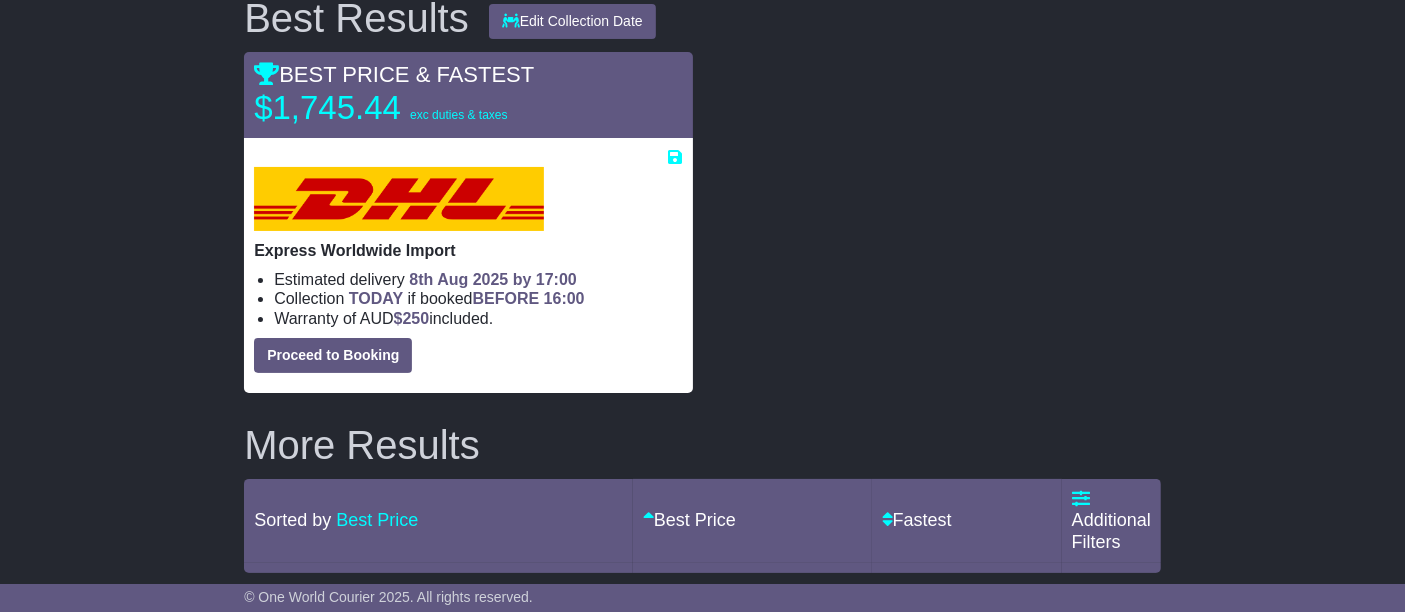 click on "Estimated delivery 8th Aug 2025 by 17:00 Collection TODAY if booked BEFORE 16:00 $ 250" at bounding box center [468, 270] 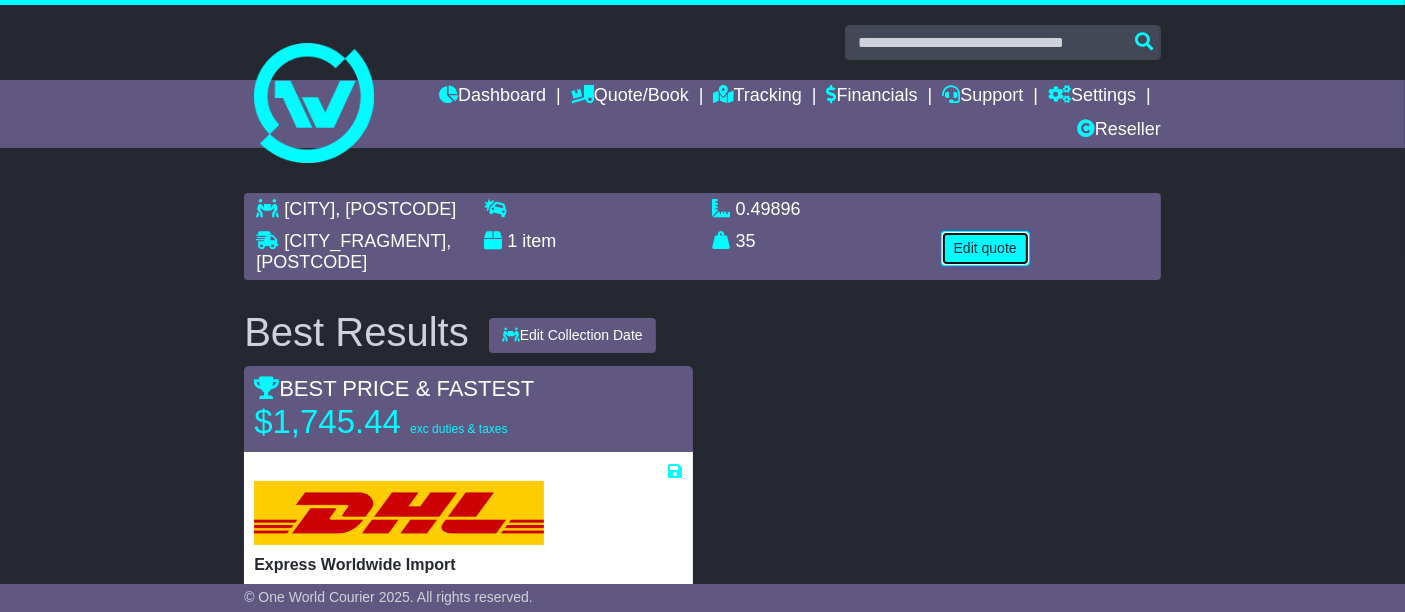 click on "Edit quote" at bounding box center [985, 248] 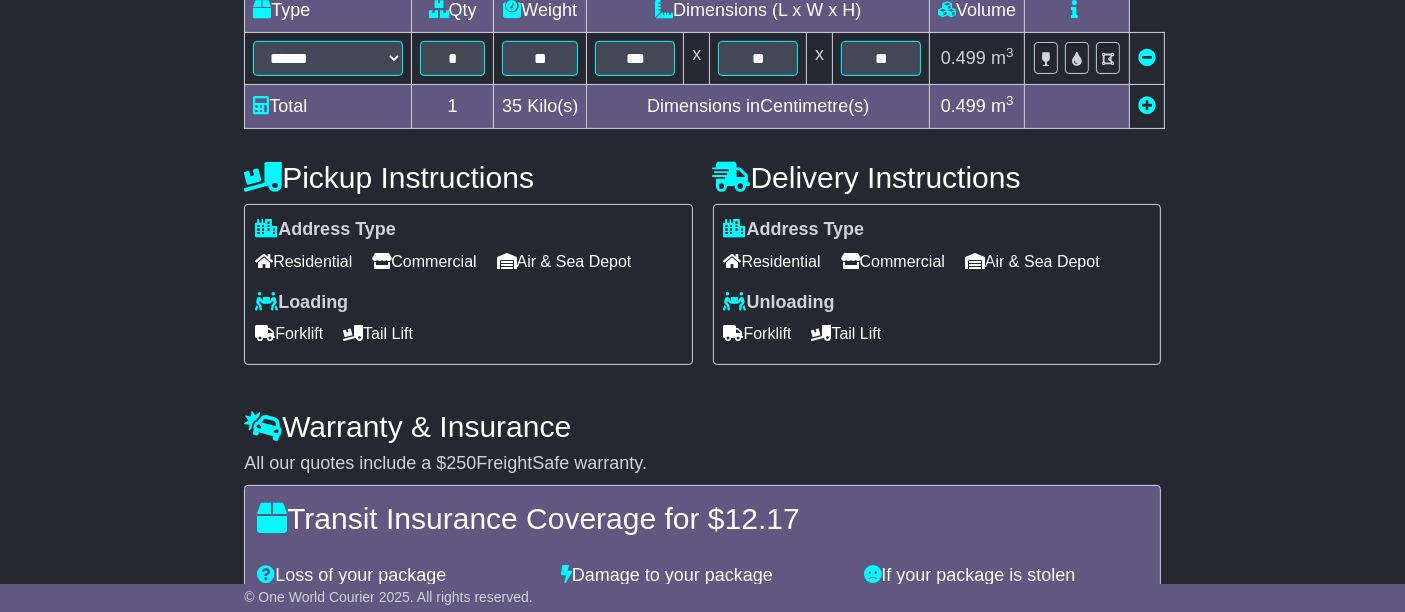 scroll, scrollTop: 808, scrollLeft: 0, axis: vertical 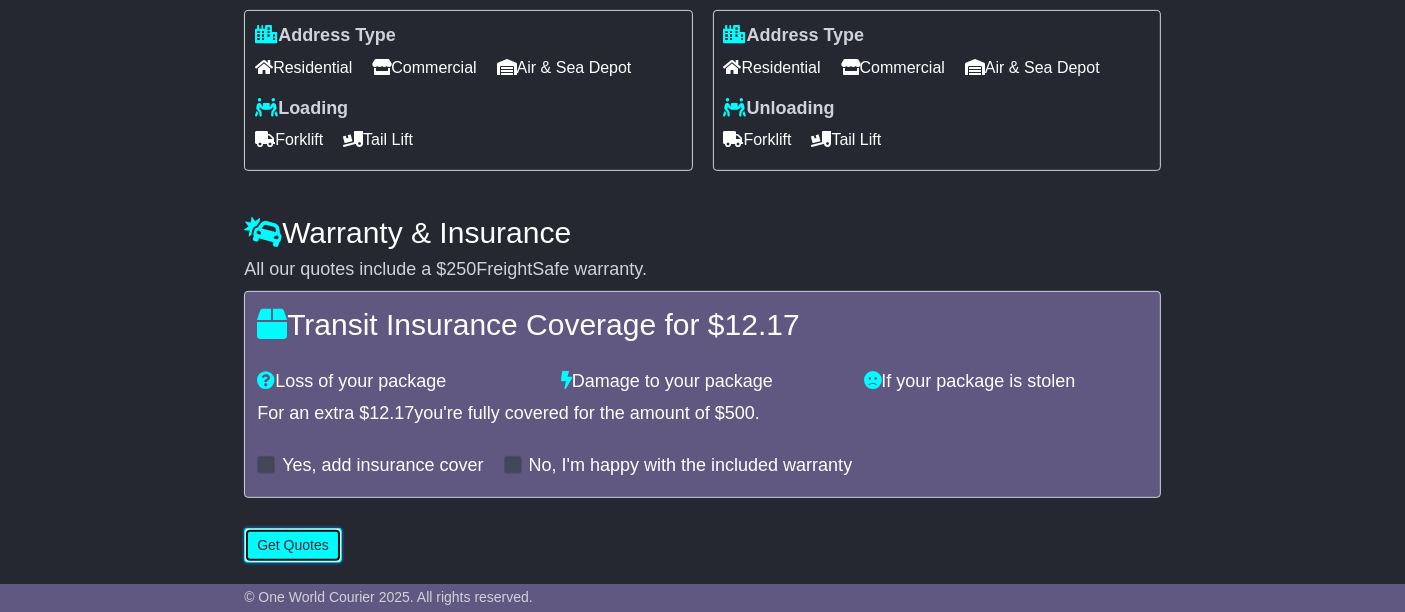 click on "Get Quotes" at bounding box center (293, 545) 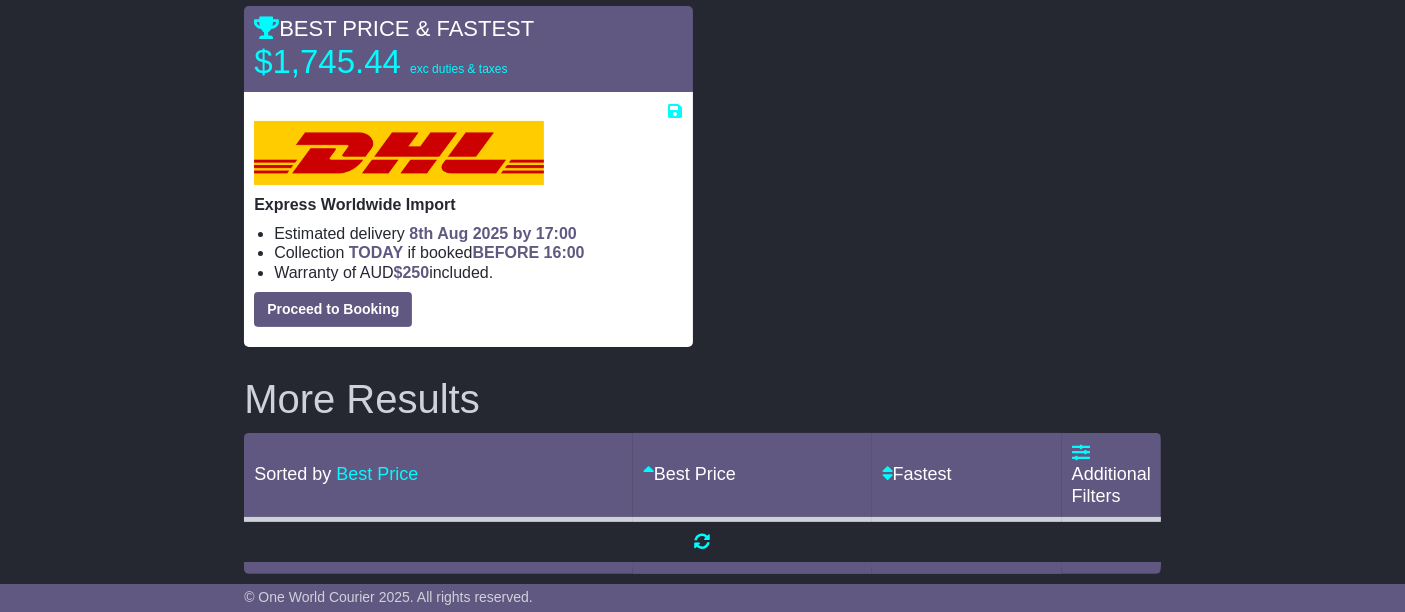 scroll, scrollTop: 314, scrollLeft: 0, axis: vertical 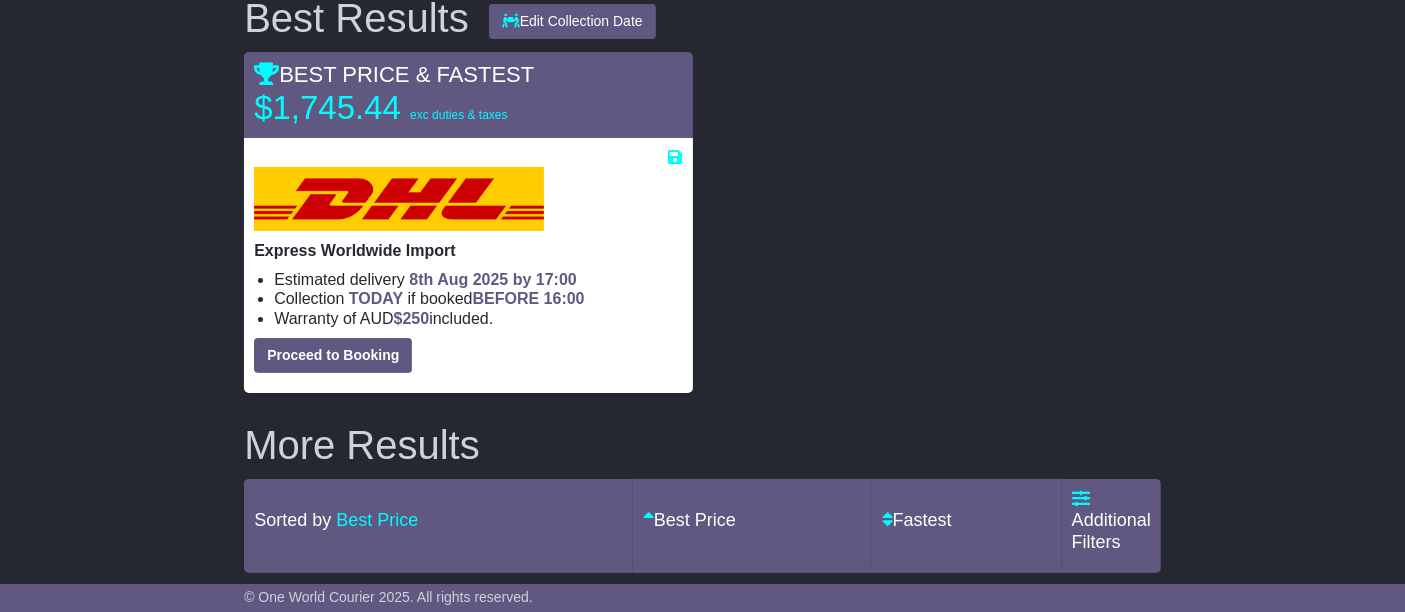 click at bounding box center (438, 568) 